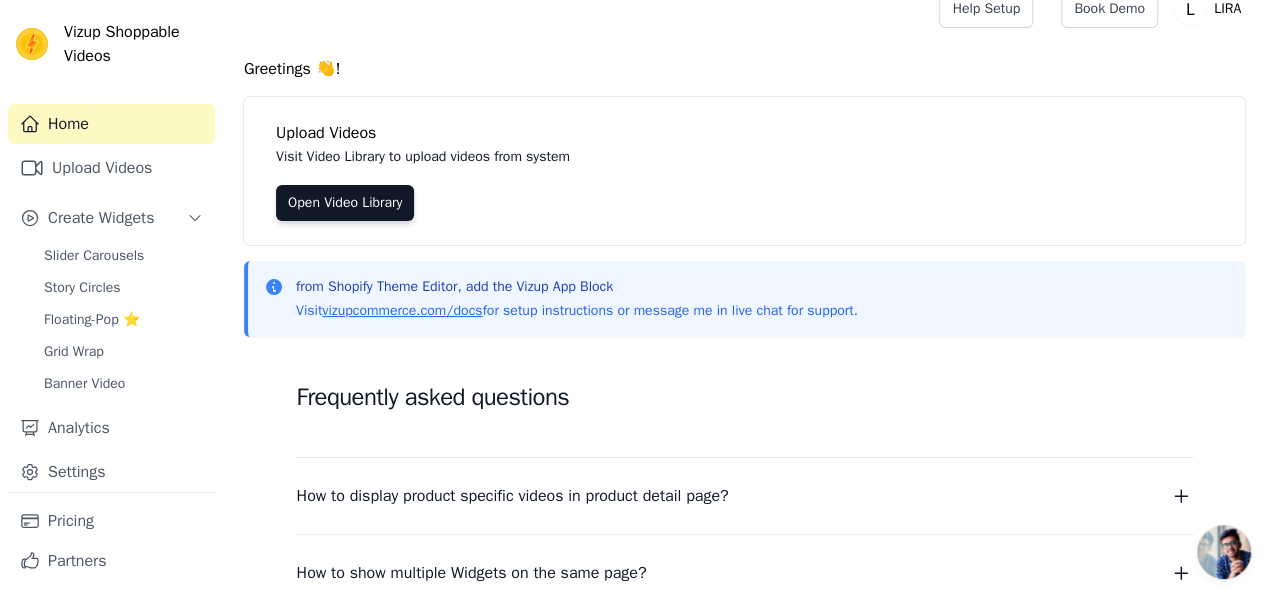 scroll, scrollTop: 0, scrollLeft: 0, axis: both 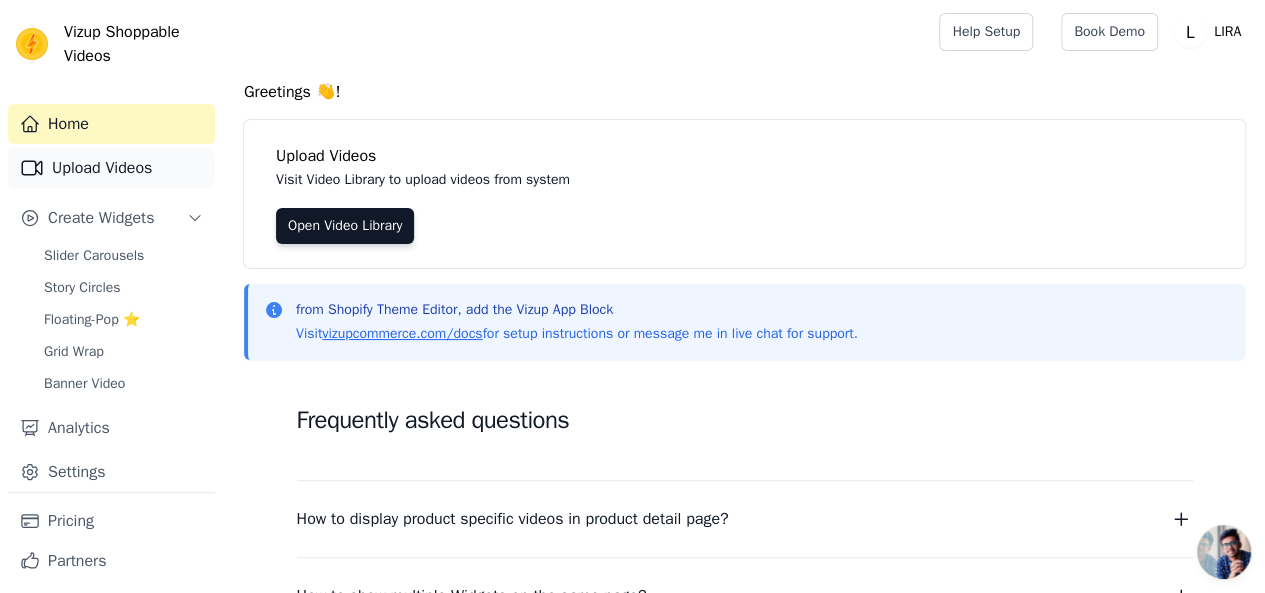 click on "Upload Videos" at bounding box center [111, 168] 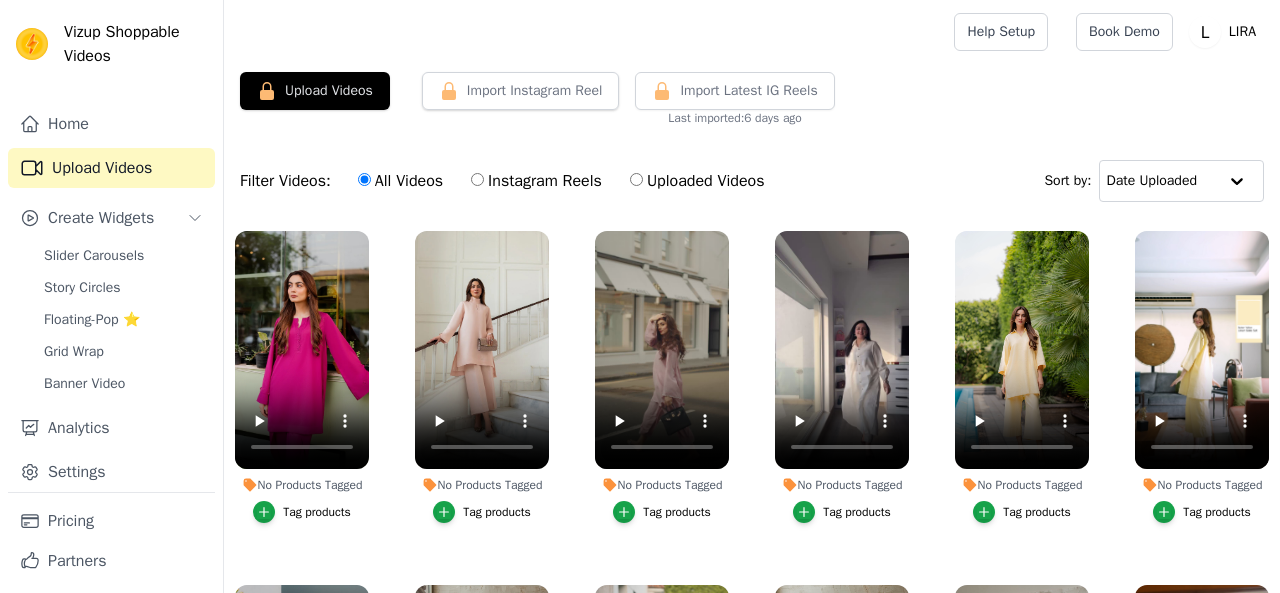 scroll, scrollTop: 0, scrollLeft: 0, axis: both 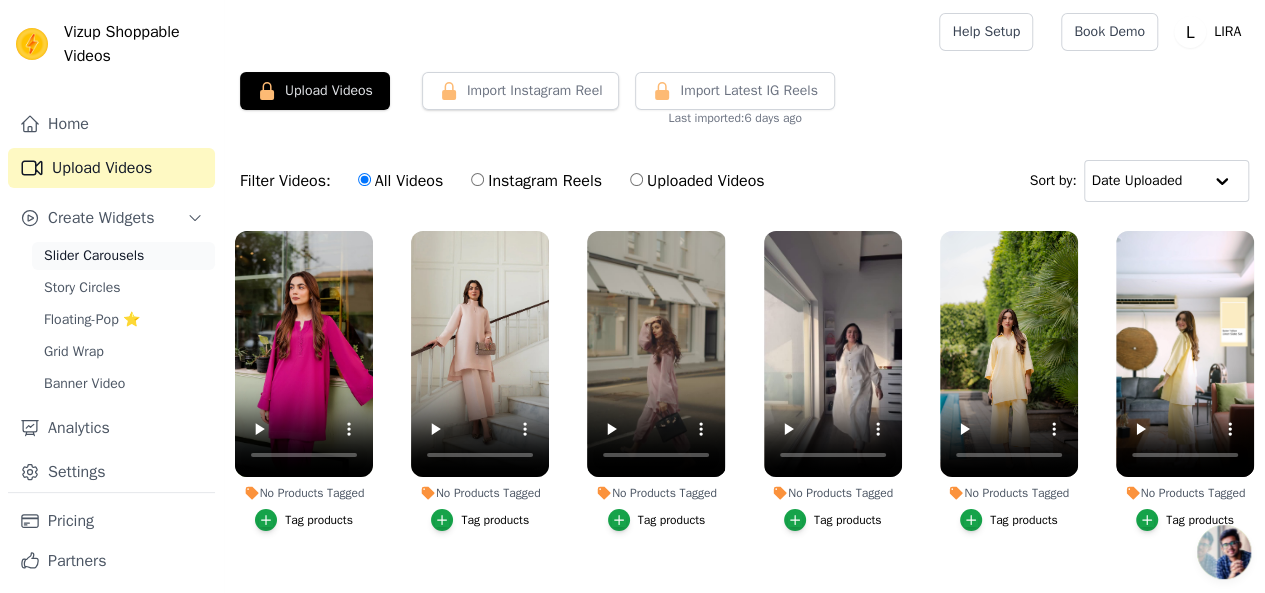 click on "Slider Carousels" at bounding box center [94, 256] 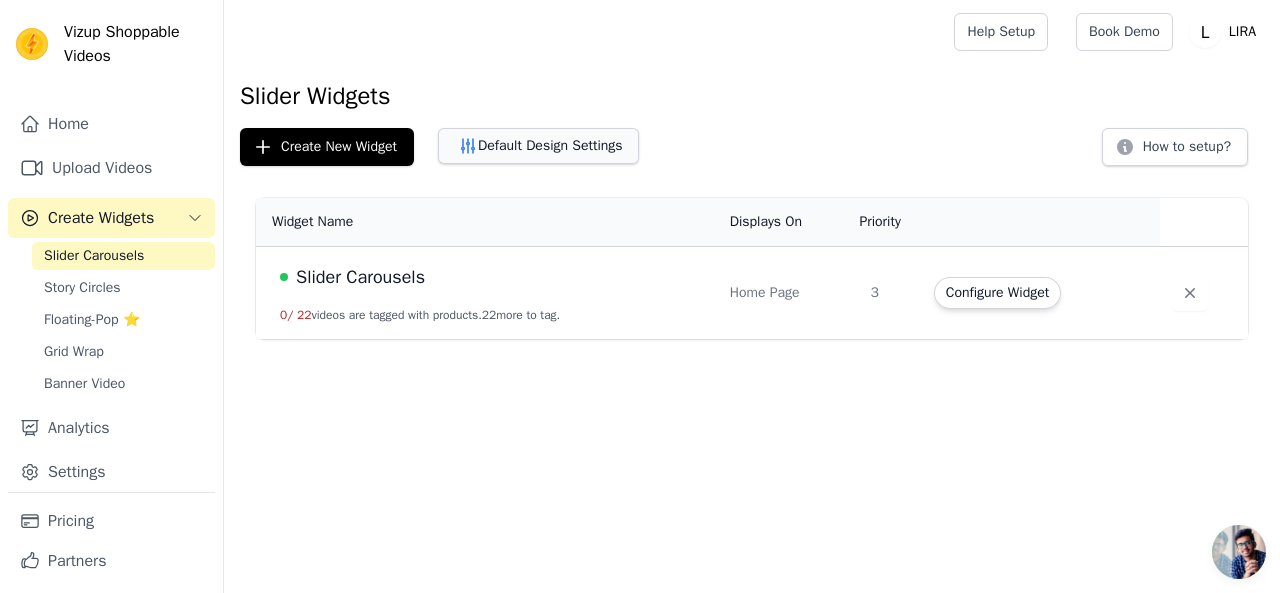 click on "Default Design Settings" at bounding box center [538, 146] 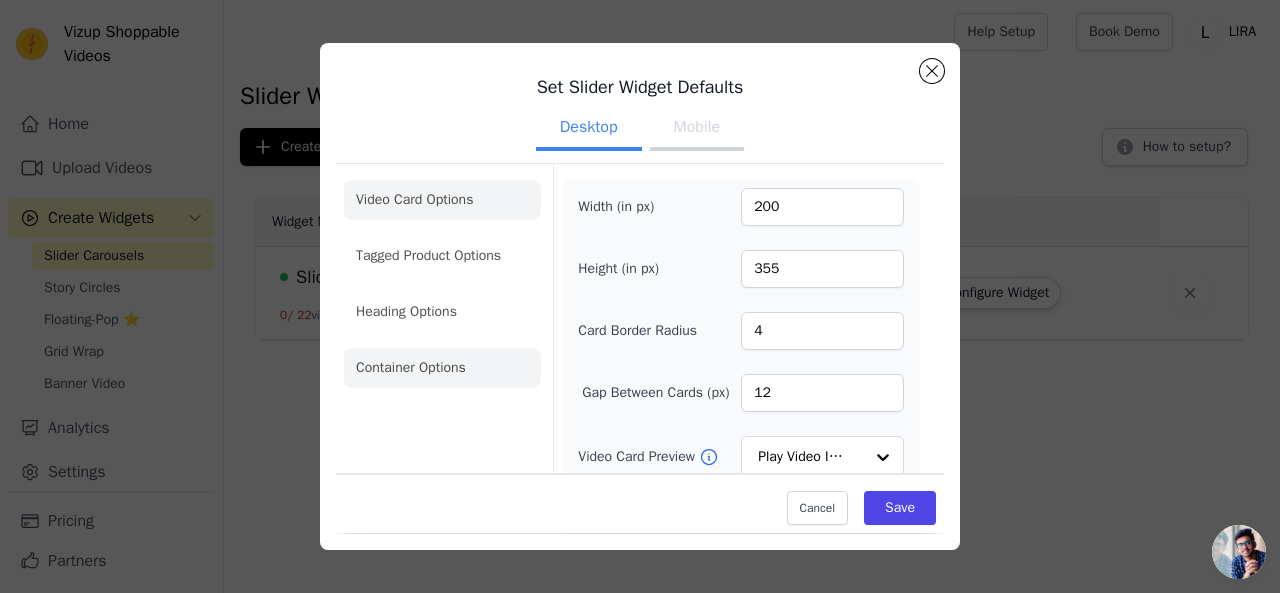 click on "Container Options" 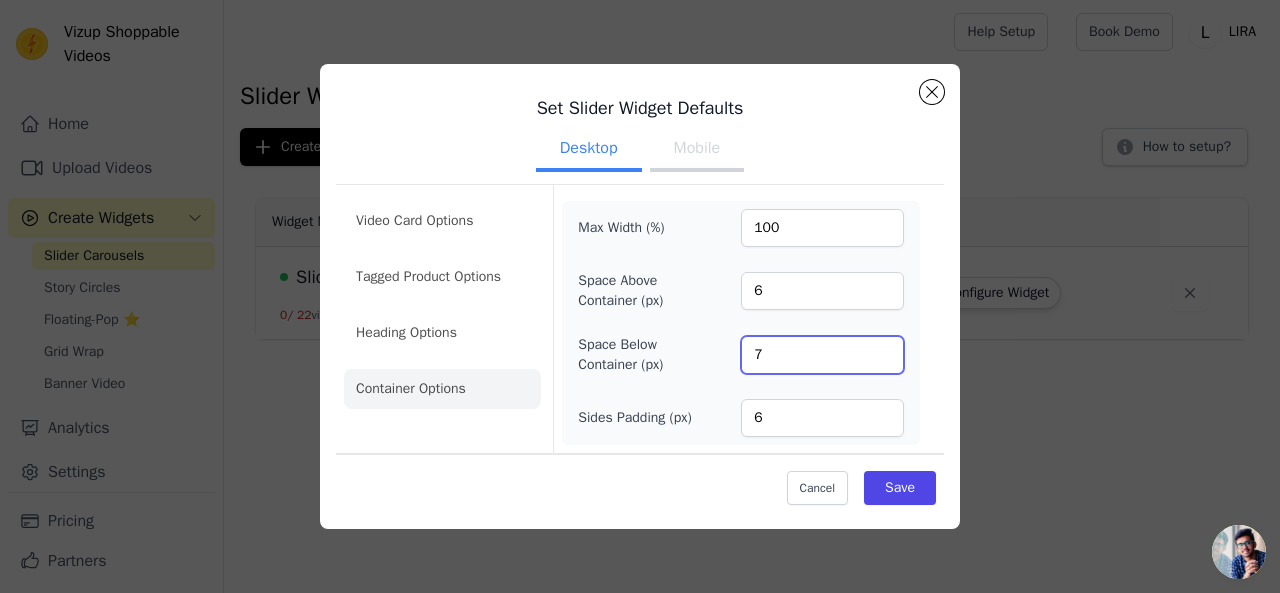 click on "7" at bounding box center [822, 355] 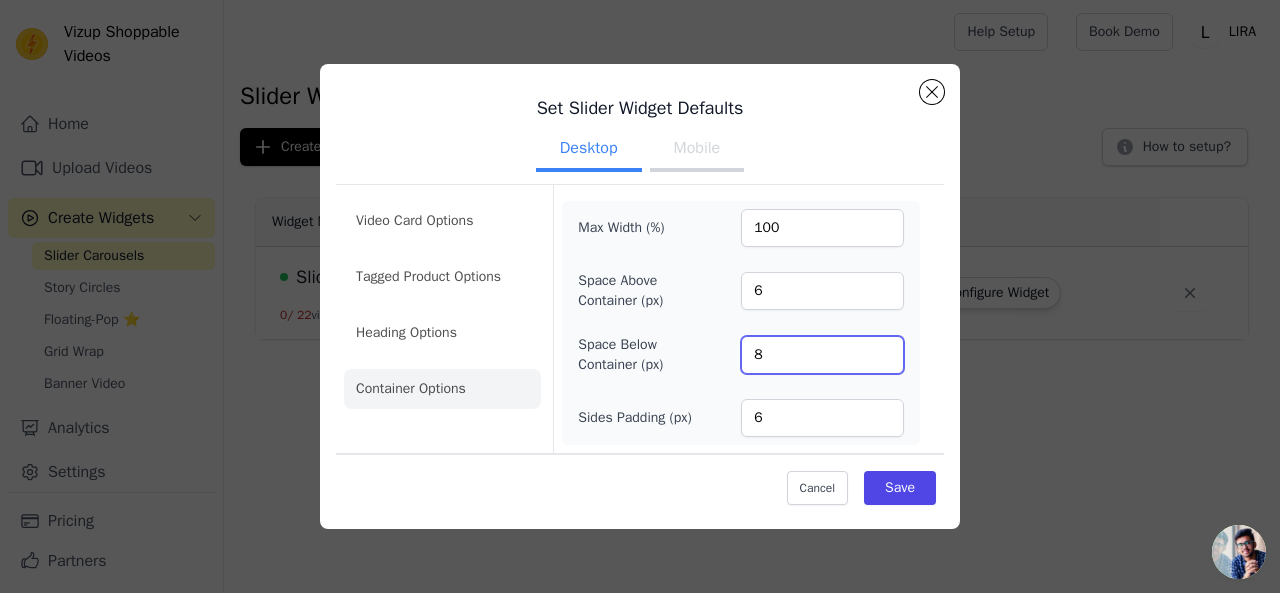 click on "8" at bounding box center (822, 355) 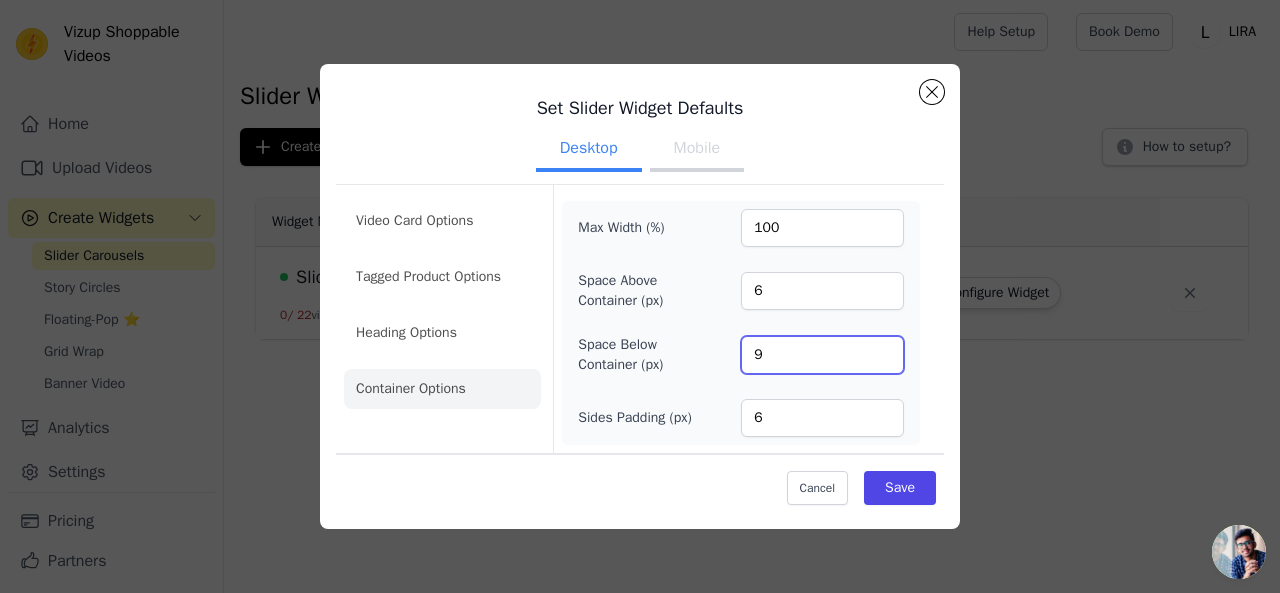 click on "9" at bounding box center (822, 355) 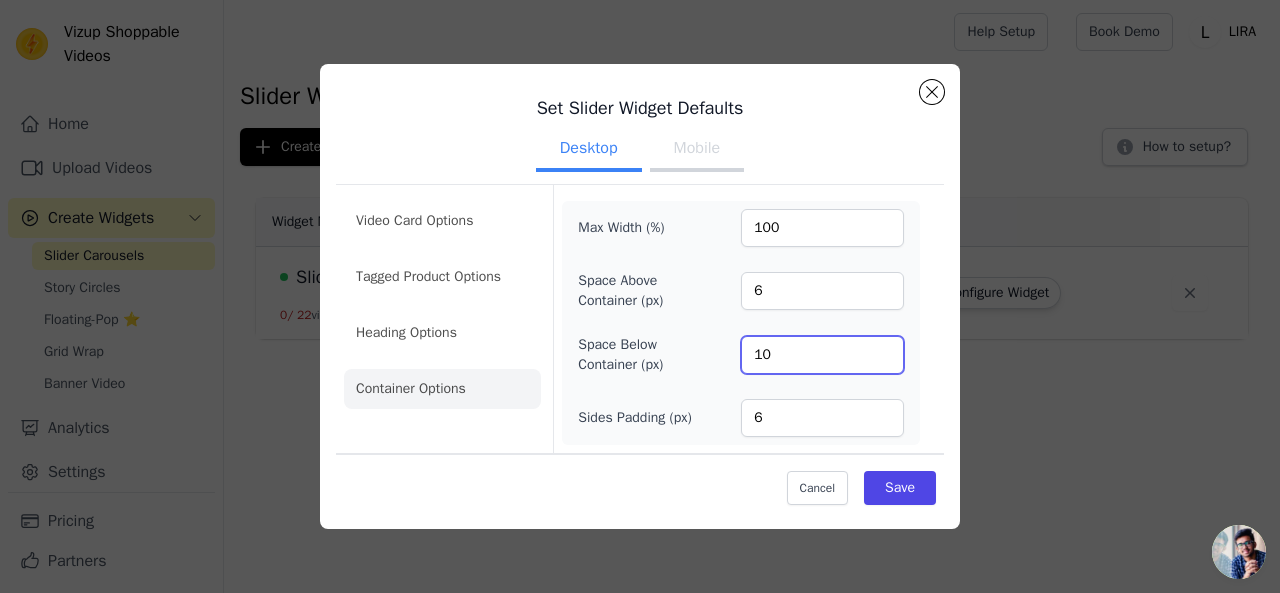click on "10" at bounding box center [822, 355] 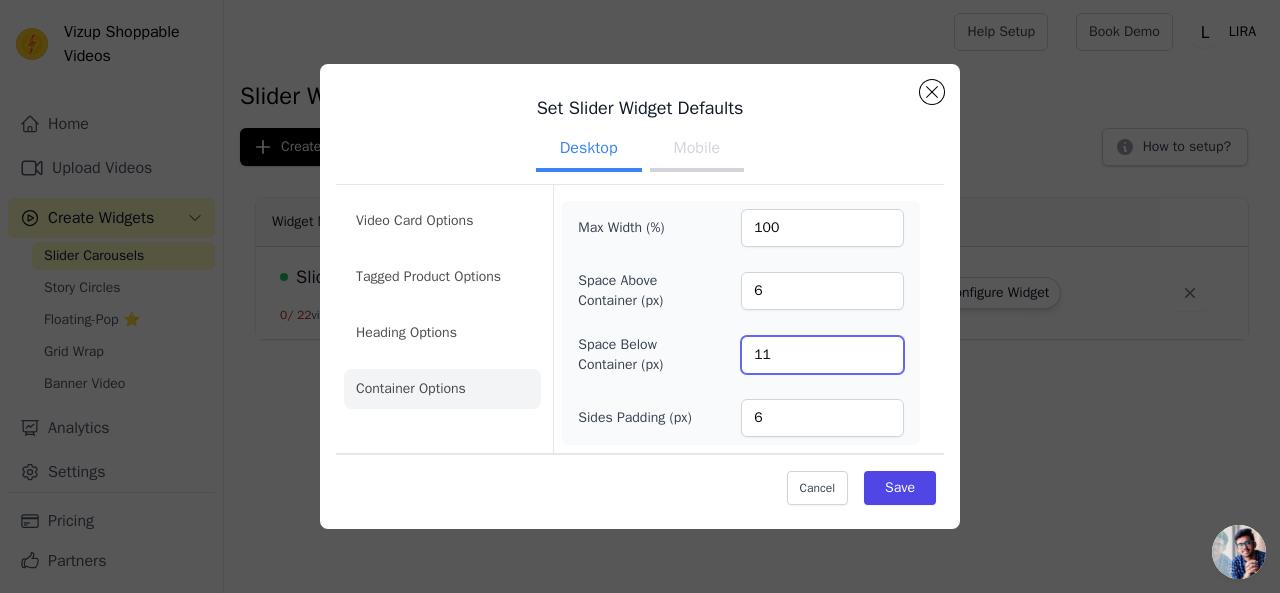click on "11" at bounding box center [822, 355] 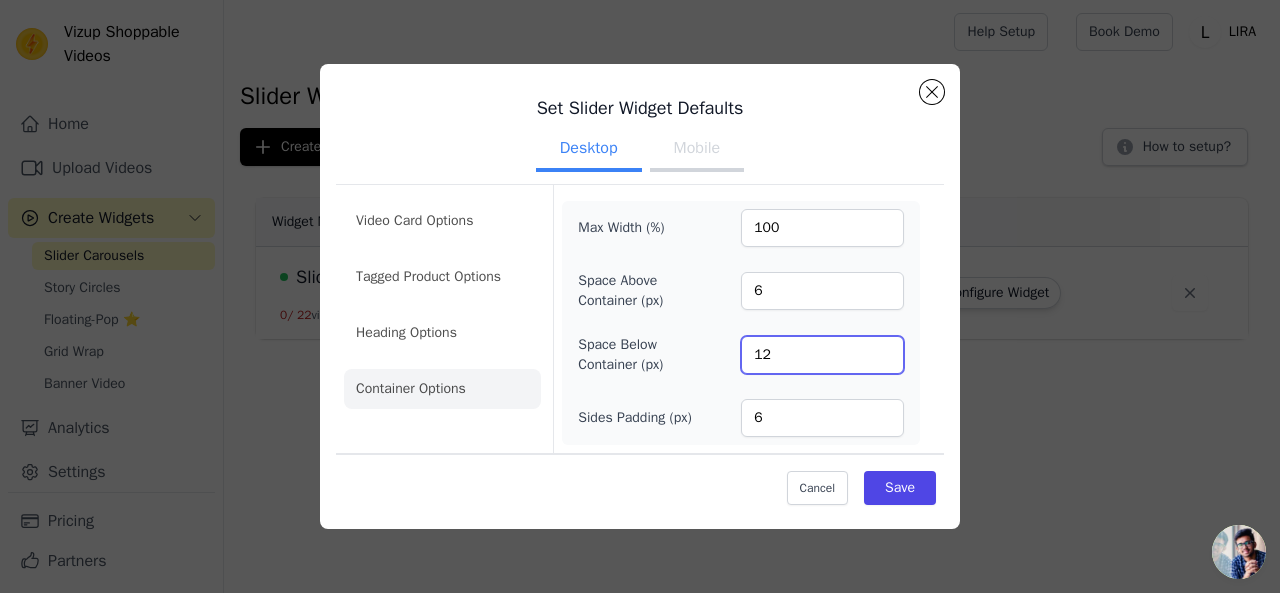 click on "12" at bounding box center [822, 355] 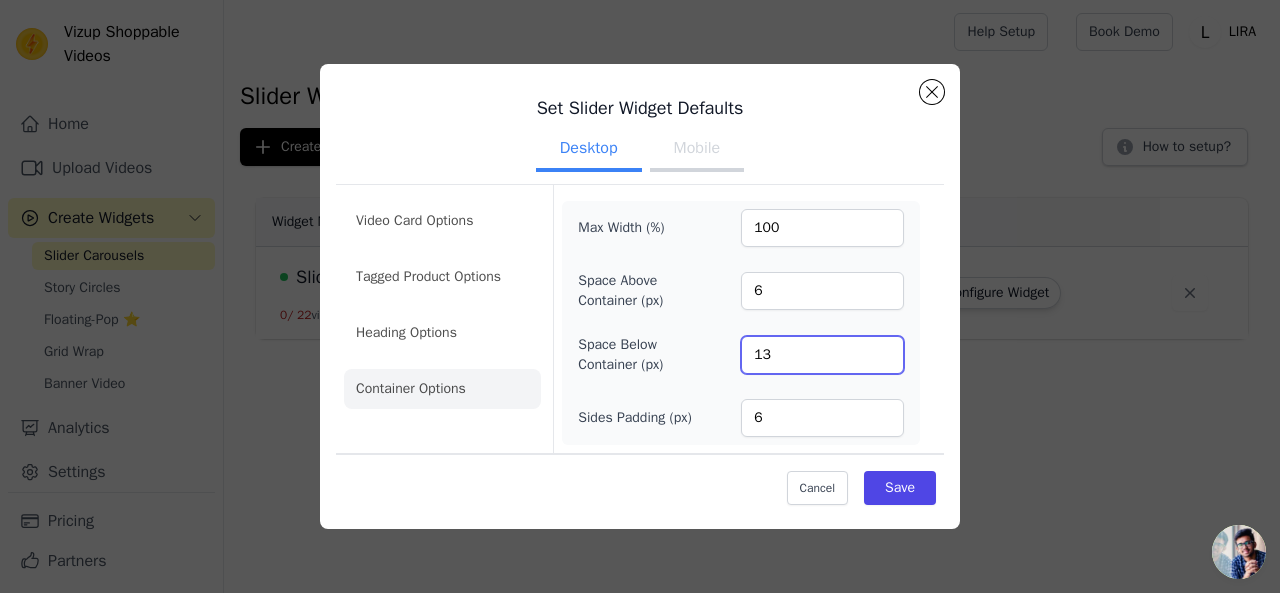 click on "13" at bounding box center [822, 355] 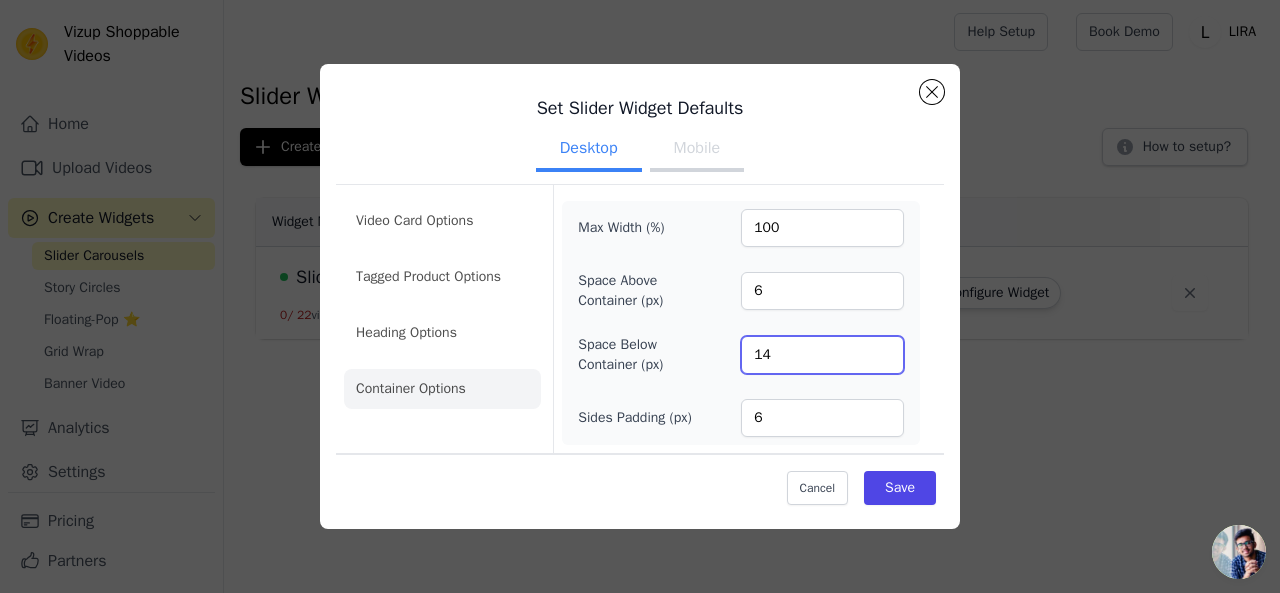 click on "14" at bounding box center (822, 355) 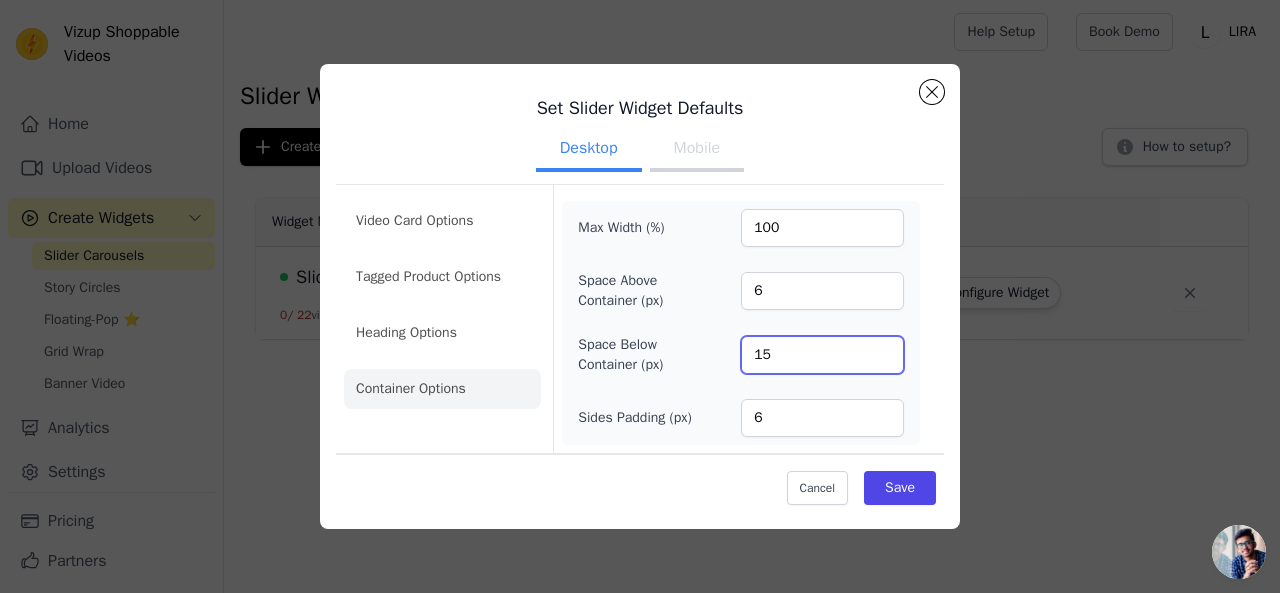 click on "15" at bounding box center (822, 355) 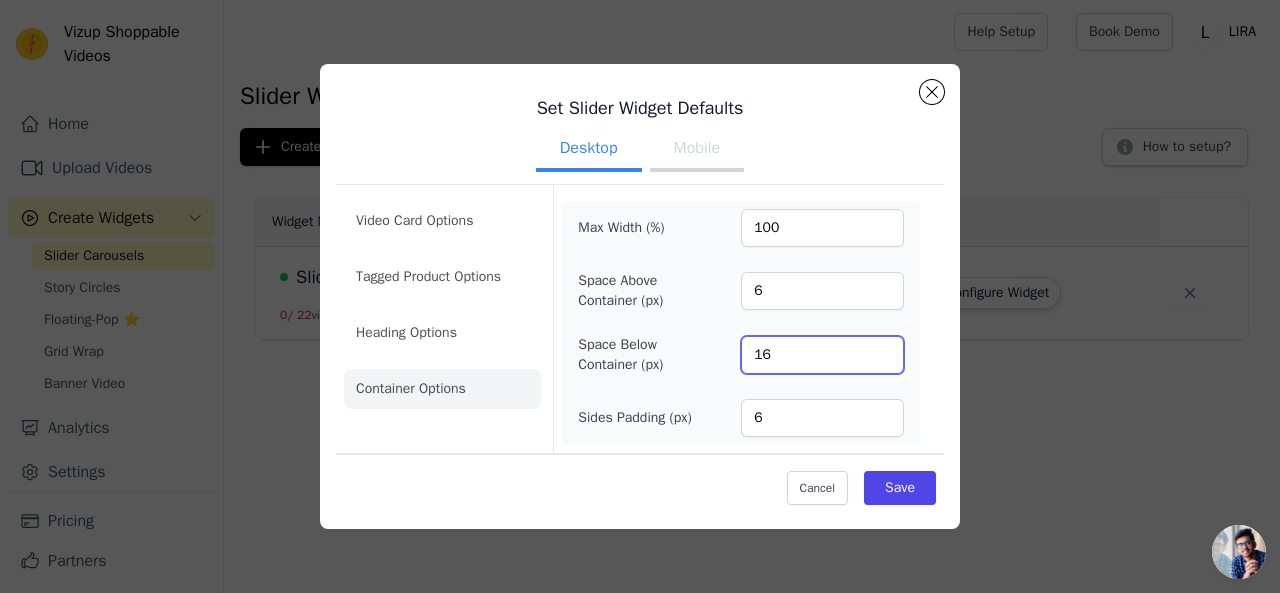 click on "16" at bounding box center [822, 355] 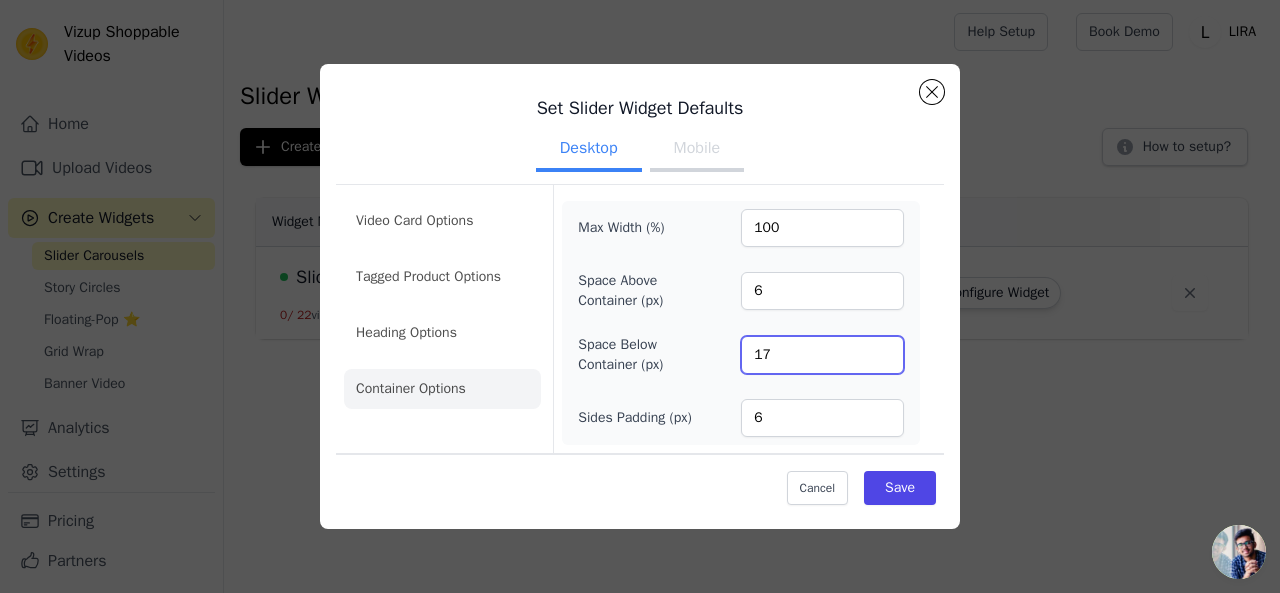 click on "17" at bounding box center [822, 355] 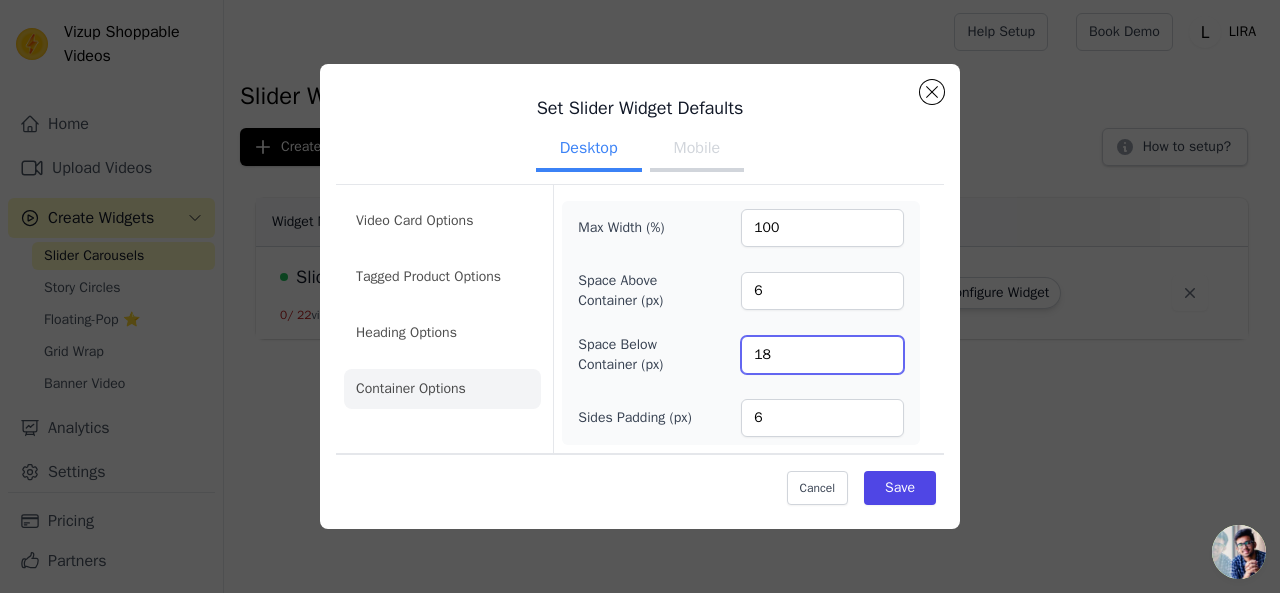 click on "18" at bounding box center [822, 355] 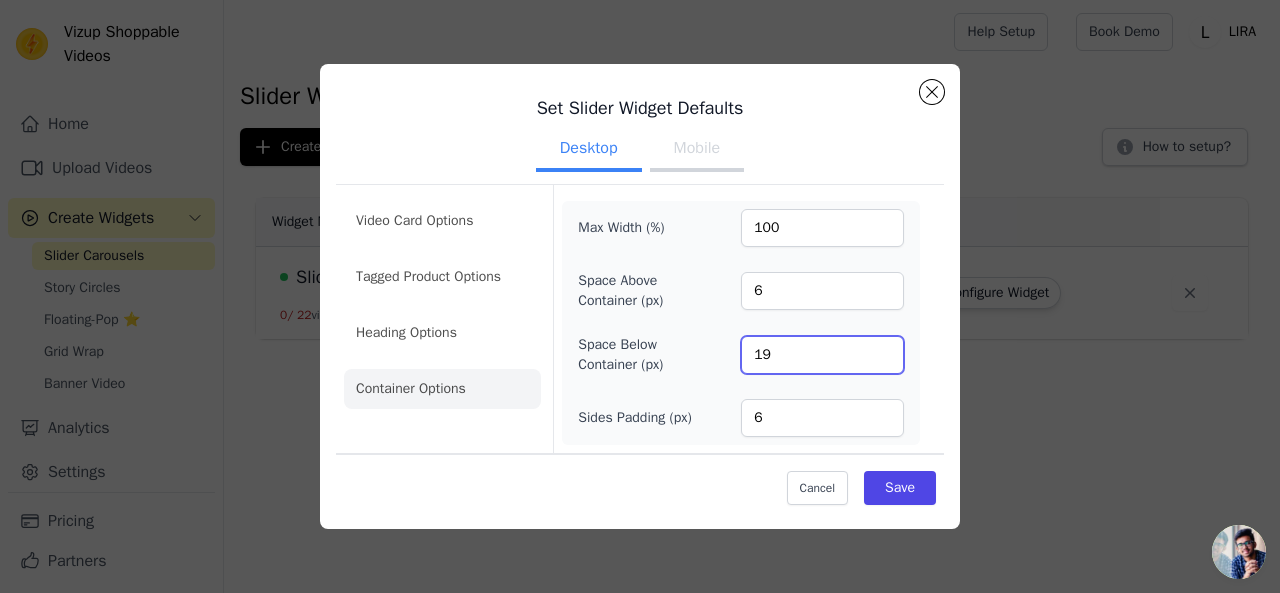 click on "19" at bounding box center [822, 355] 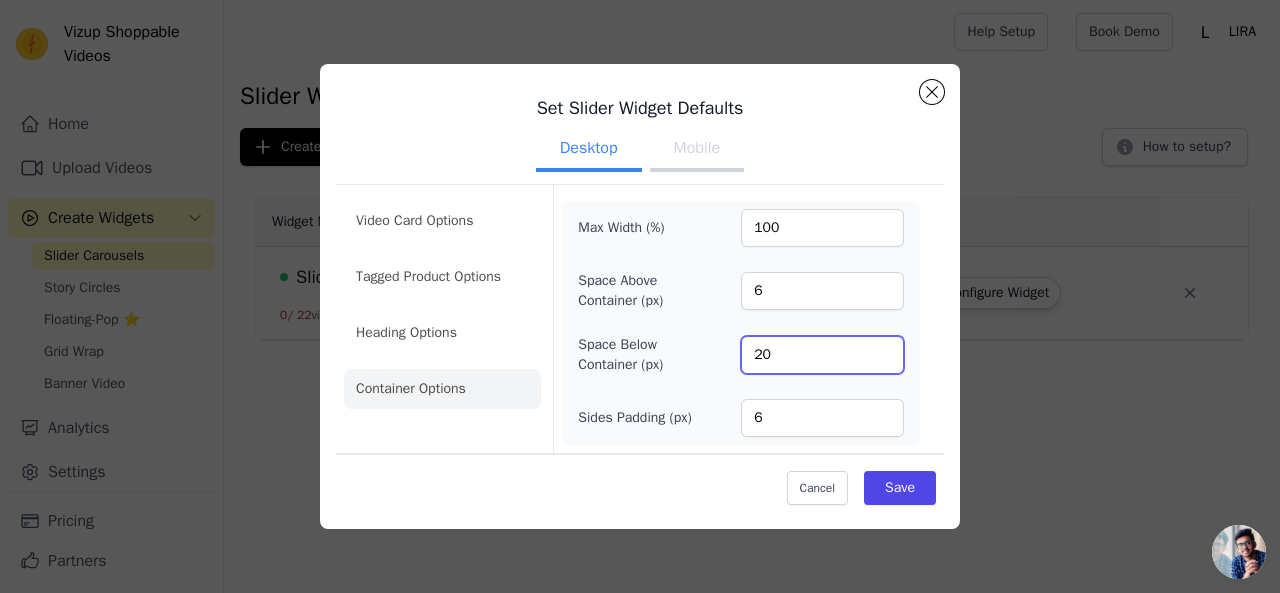 type on "20" 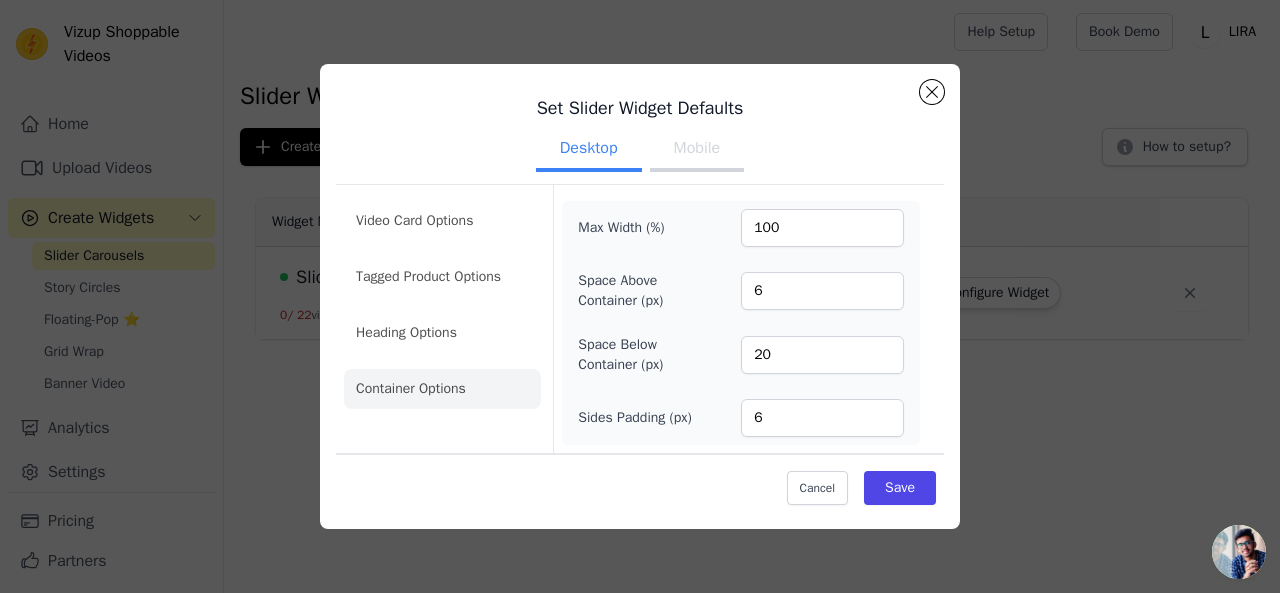 click on "Sides Padding (px)   6" at bounding box center [741, 418] 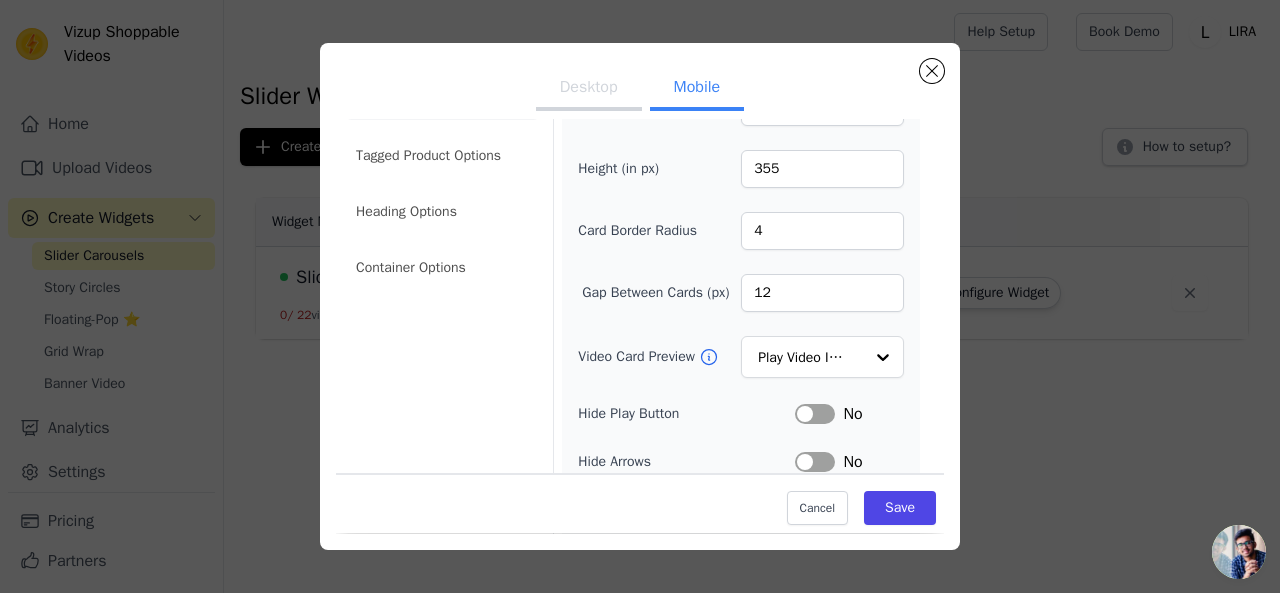 scroll, scrollTop: 0, scrollLeft: 0, axis: both 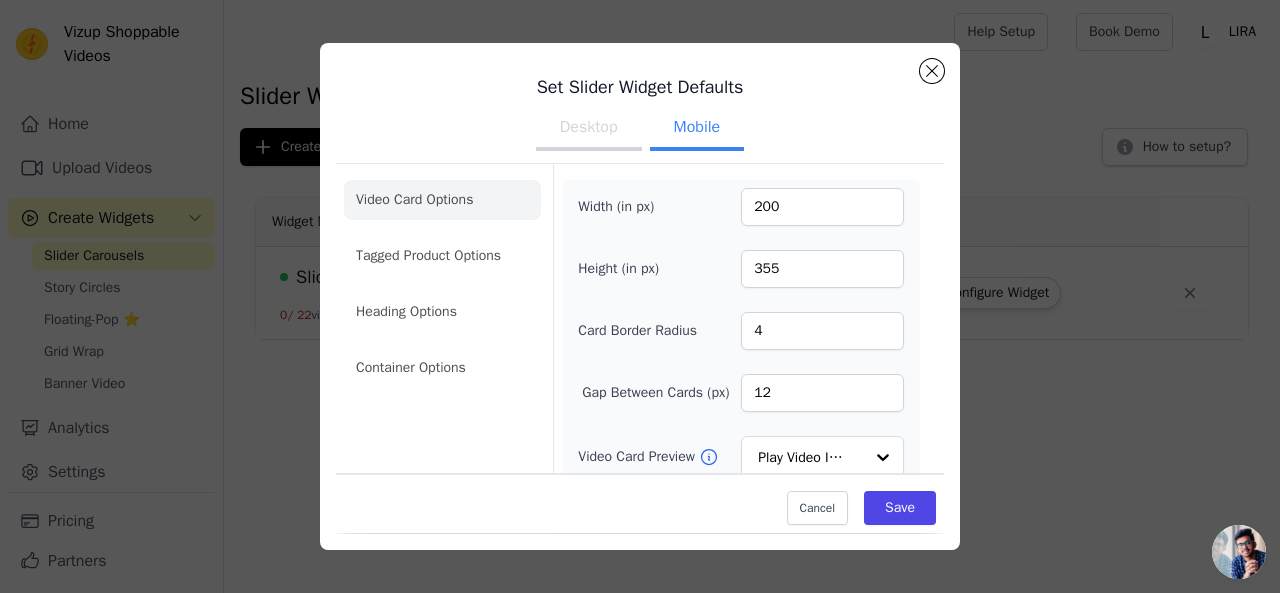 click on "Desktop" at bounding box center (589, 129) 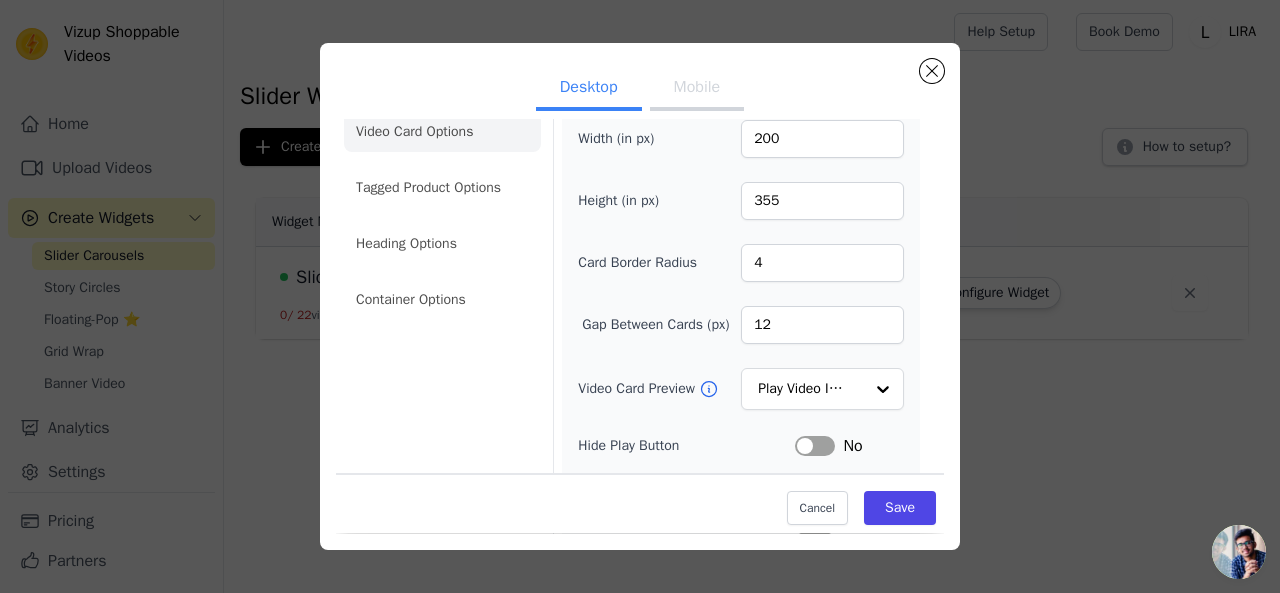 scroll, scrollTop: 100, scrollLeft: 0, axis: vertical 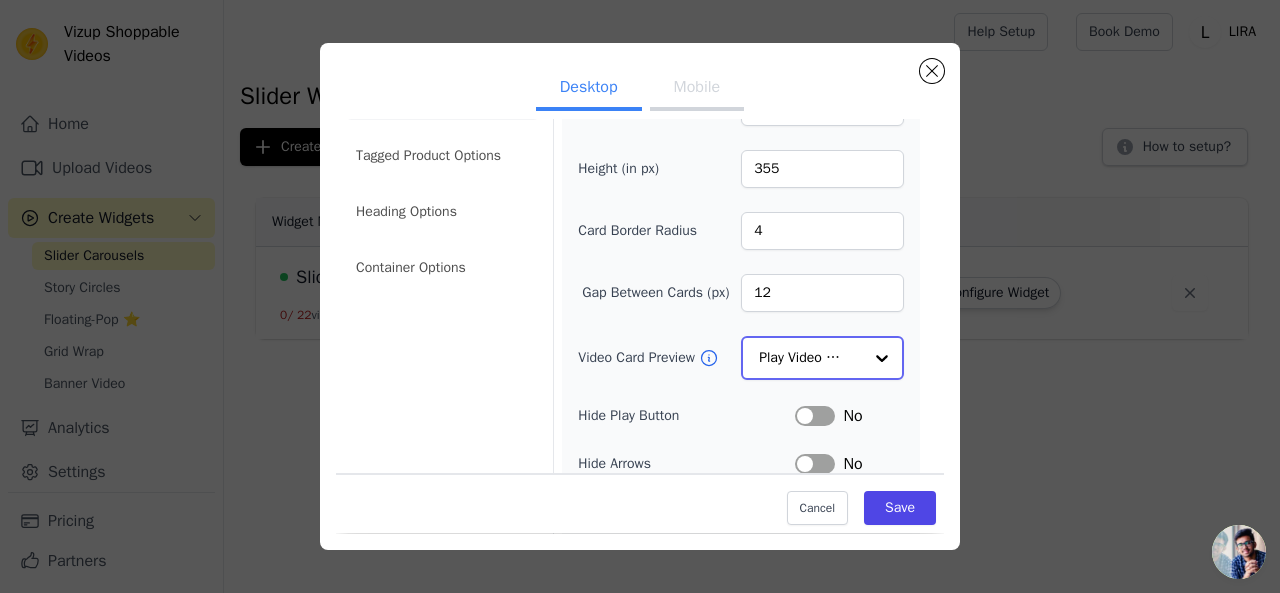 click on "Video Card Preview" 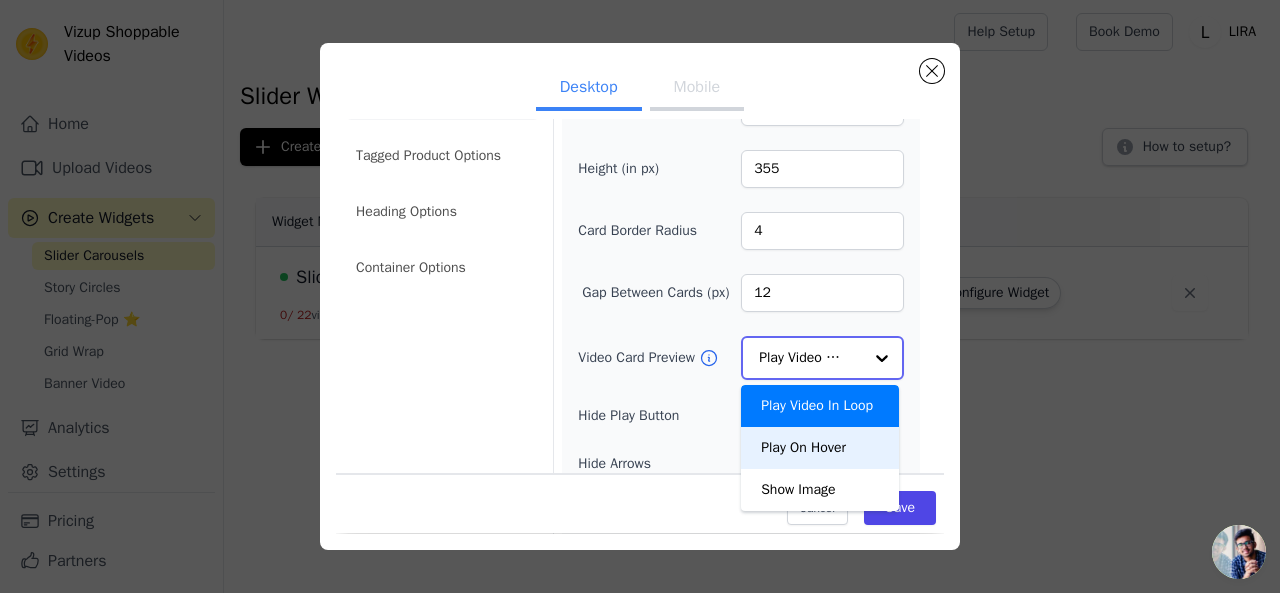 click on "Play On Hover" at bounding box center (820, 448) 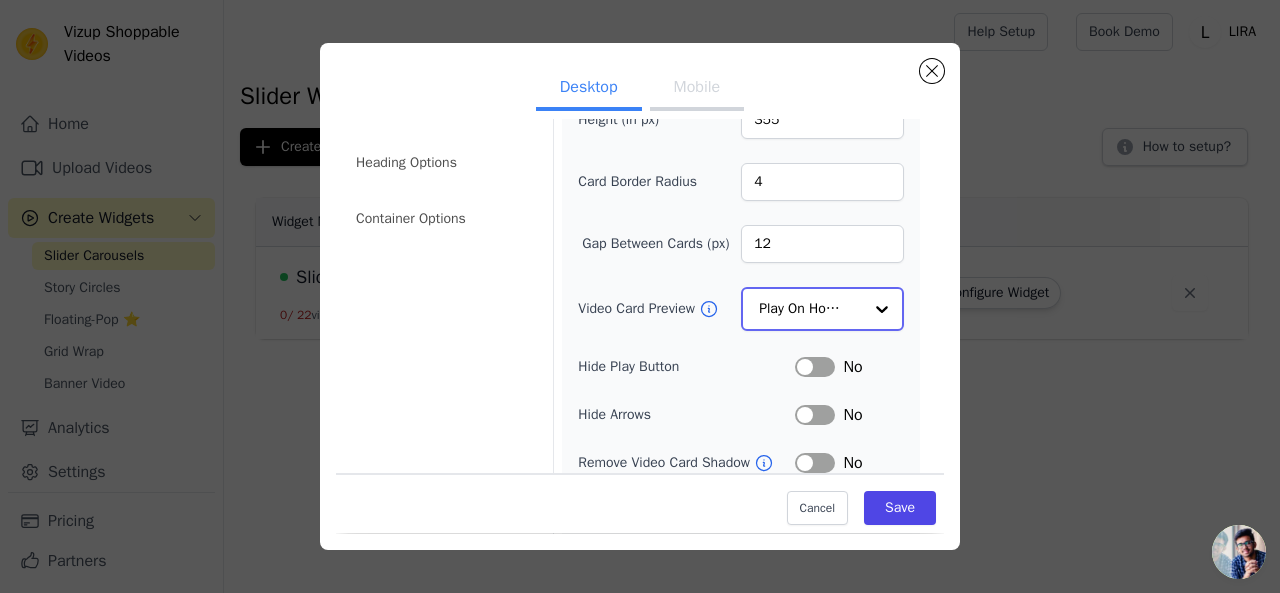 scroll, scrollTop: 0, scrollLeft: 0, axis: both 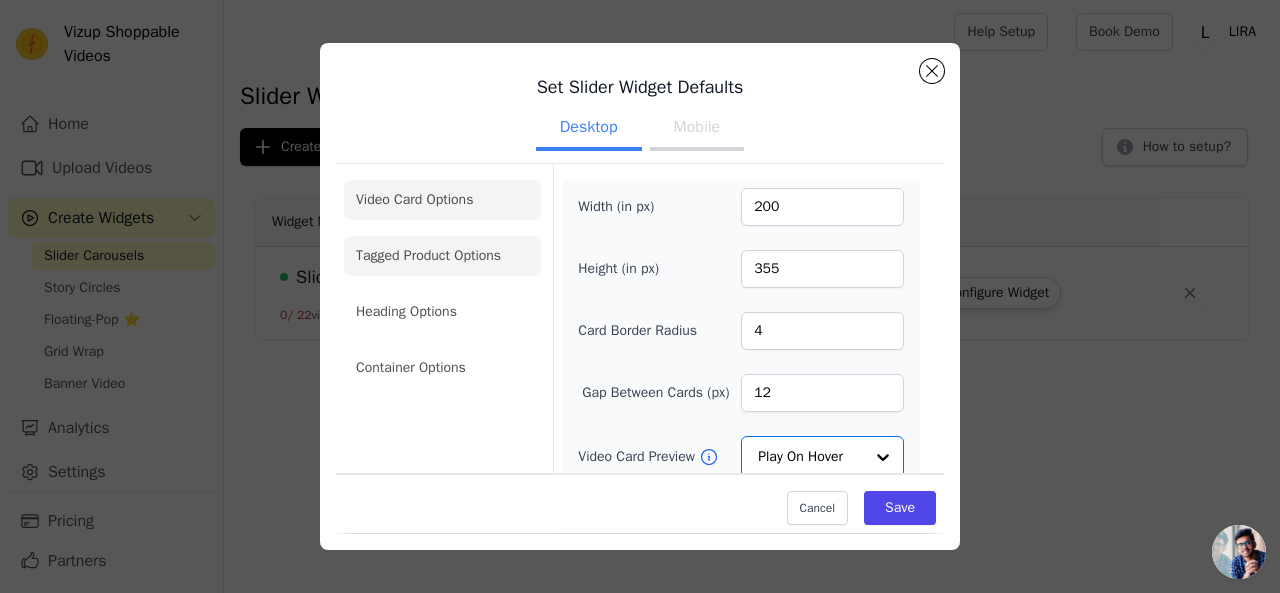 click on "Tagged Product Options" 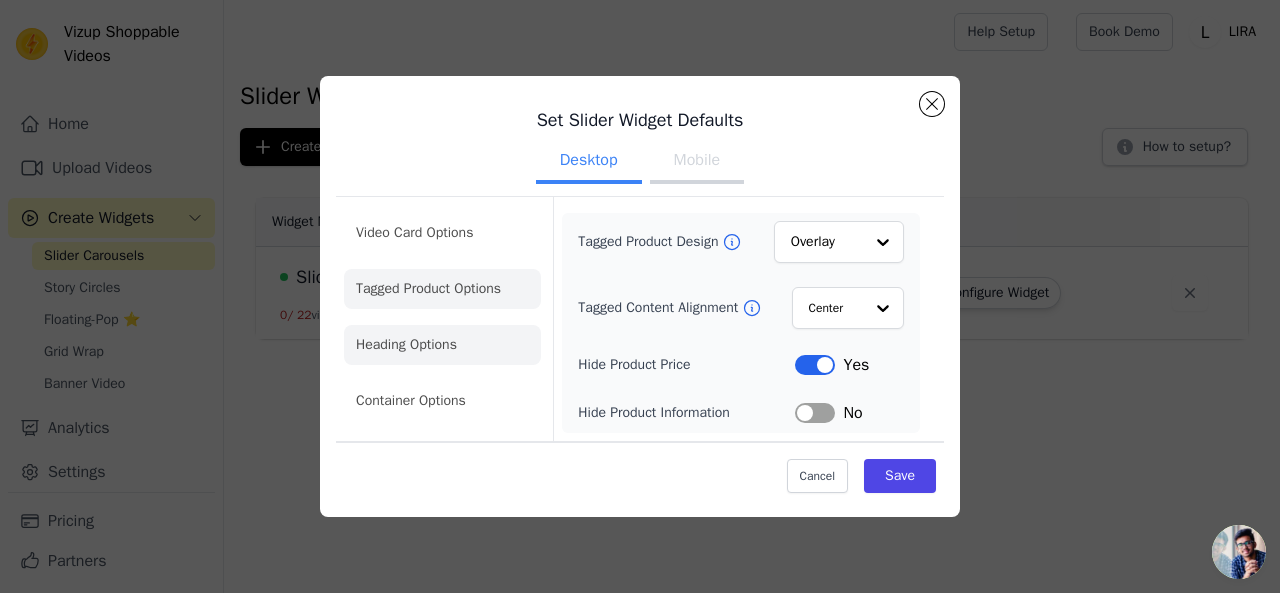 click on "Heading Options" 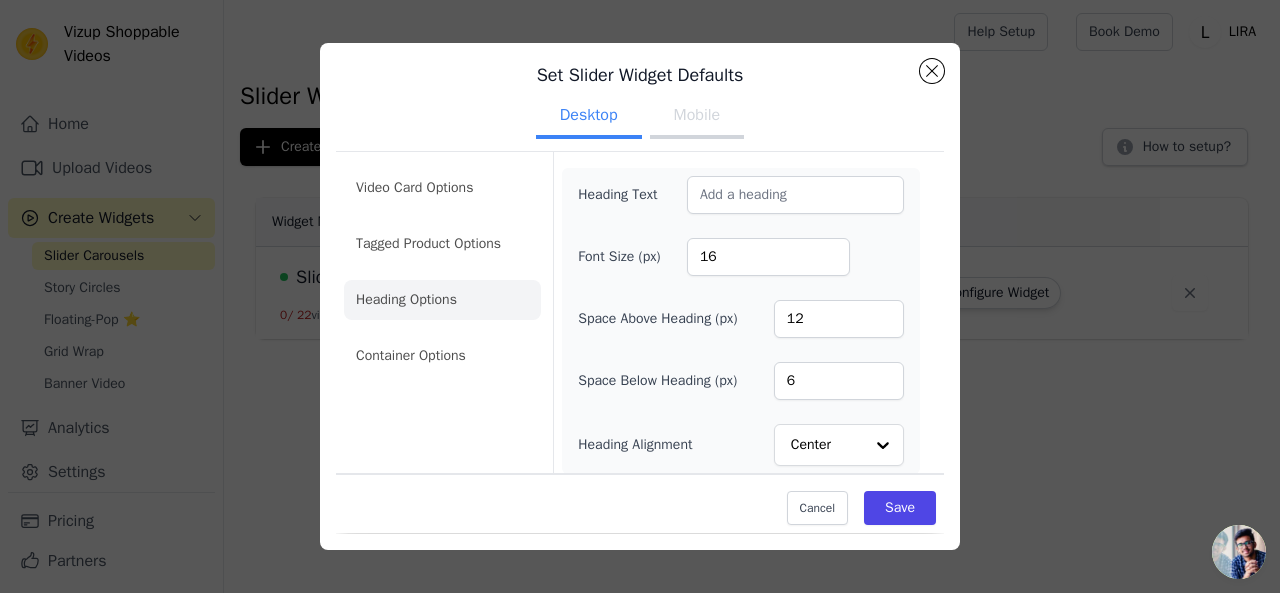 scroll, scrollTop: 16, scrollLeft: 0, axis: vertical 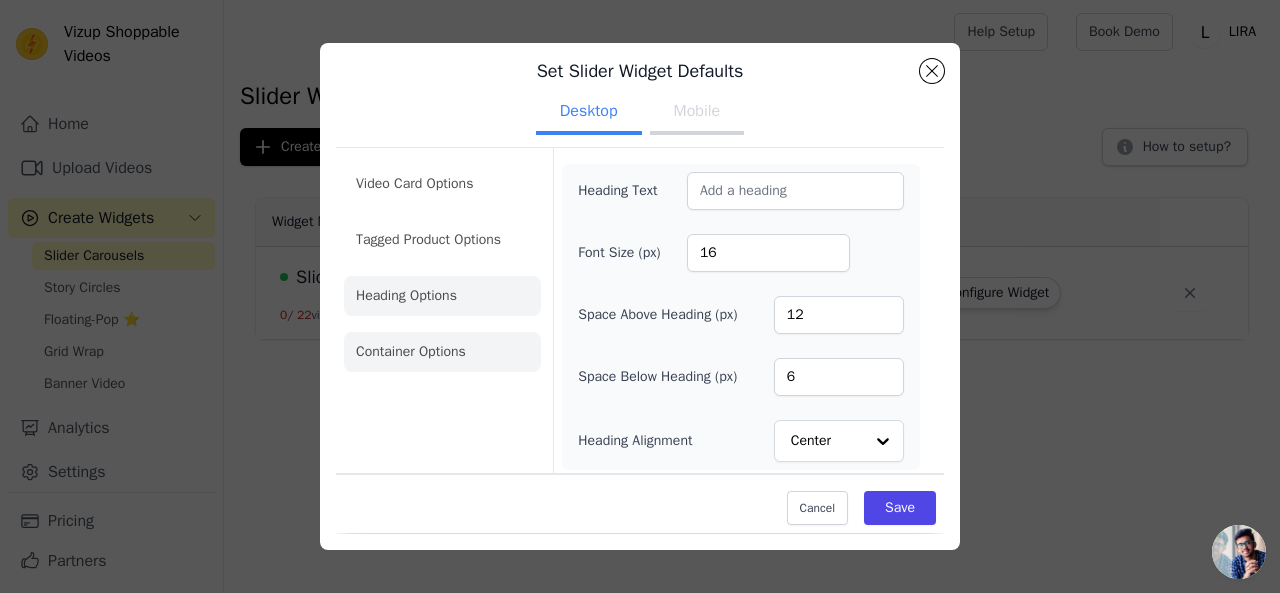 click on "Container Options" 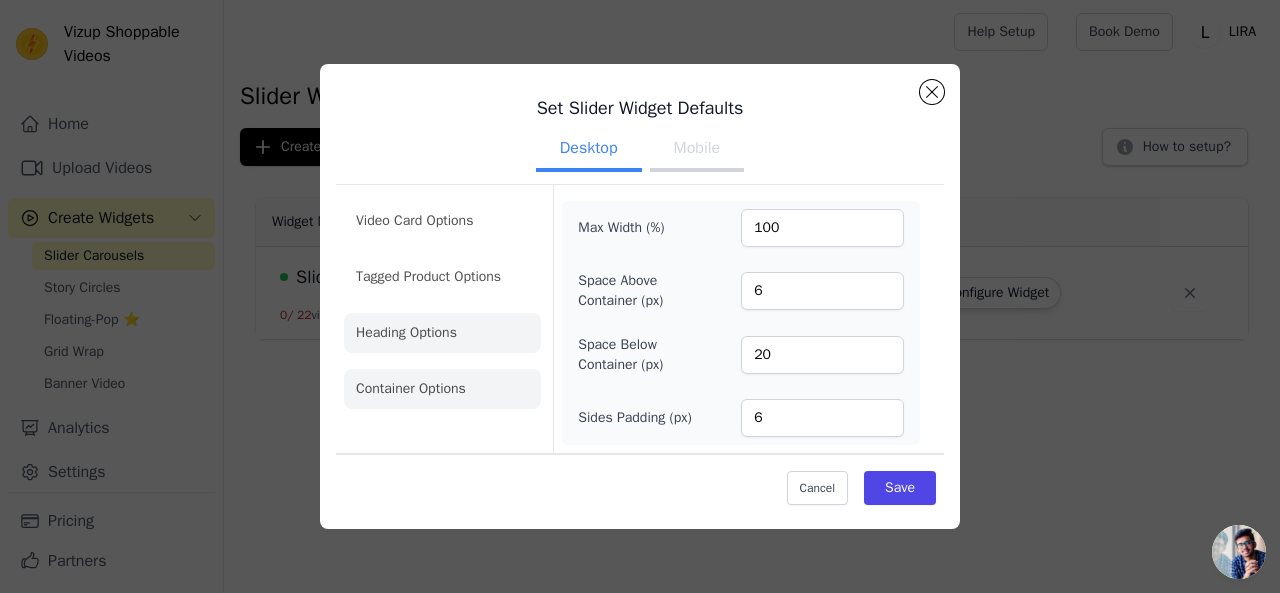 click on "Heading Options" 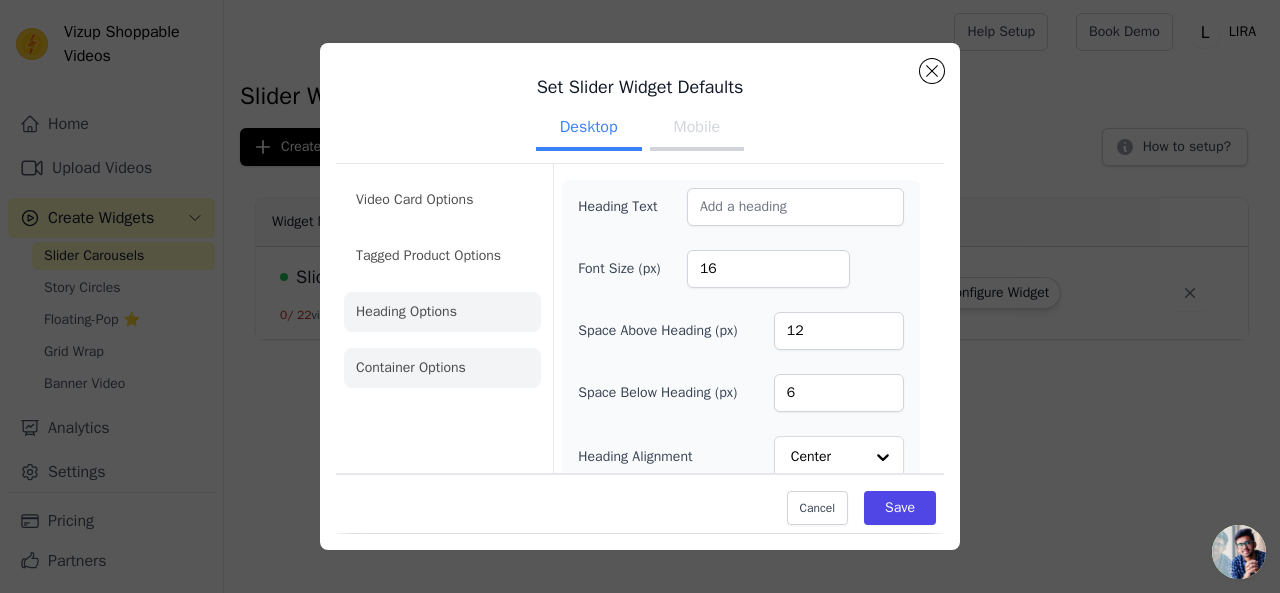 click on "Container Options" 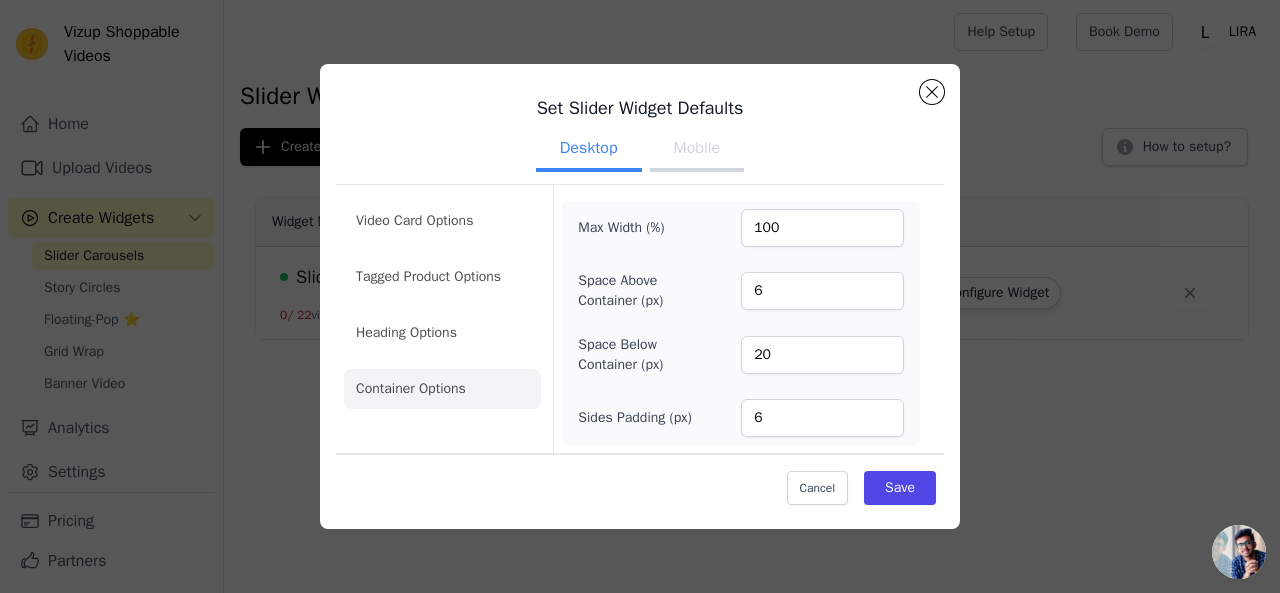 click on "Mobile" at bounding box center [697, 150] 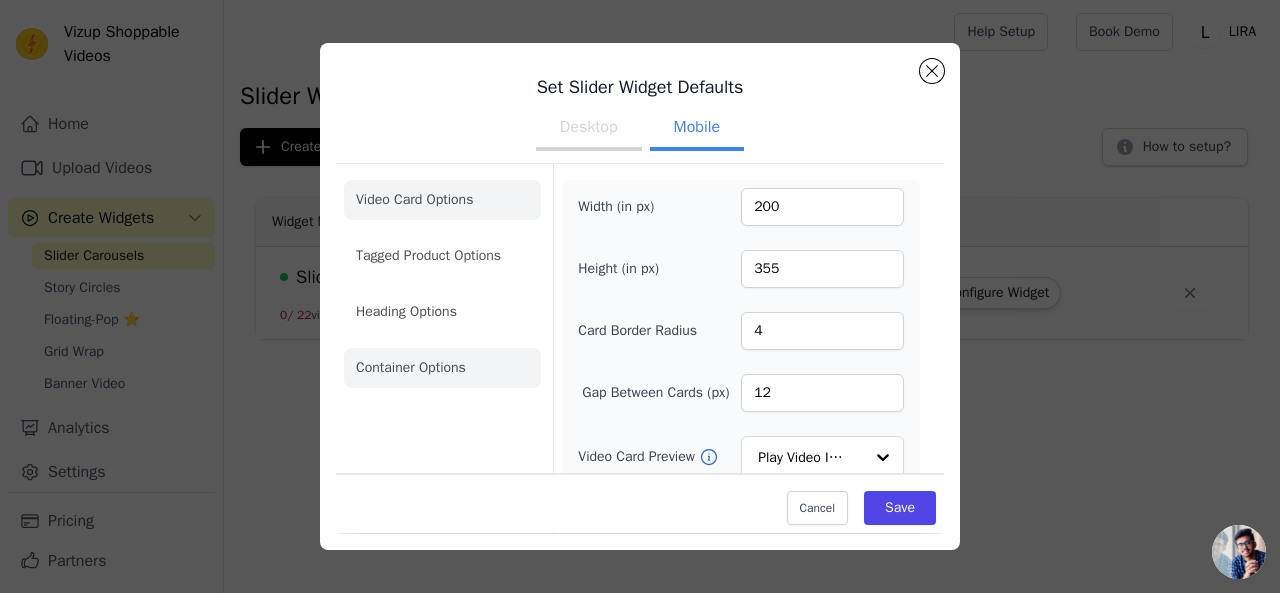 click on "Container Options" 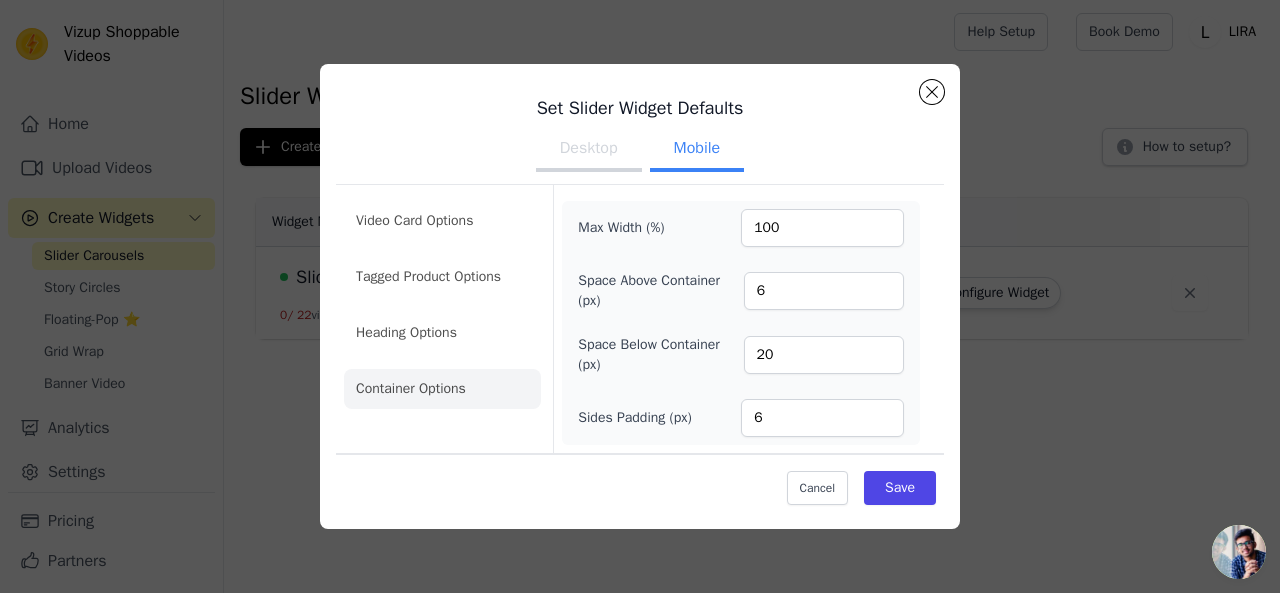 click on "Desktop" at bounding box center [589, 150] 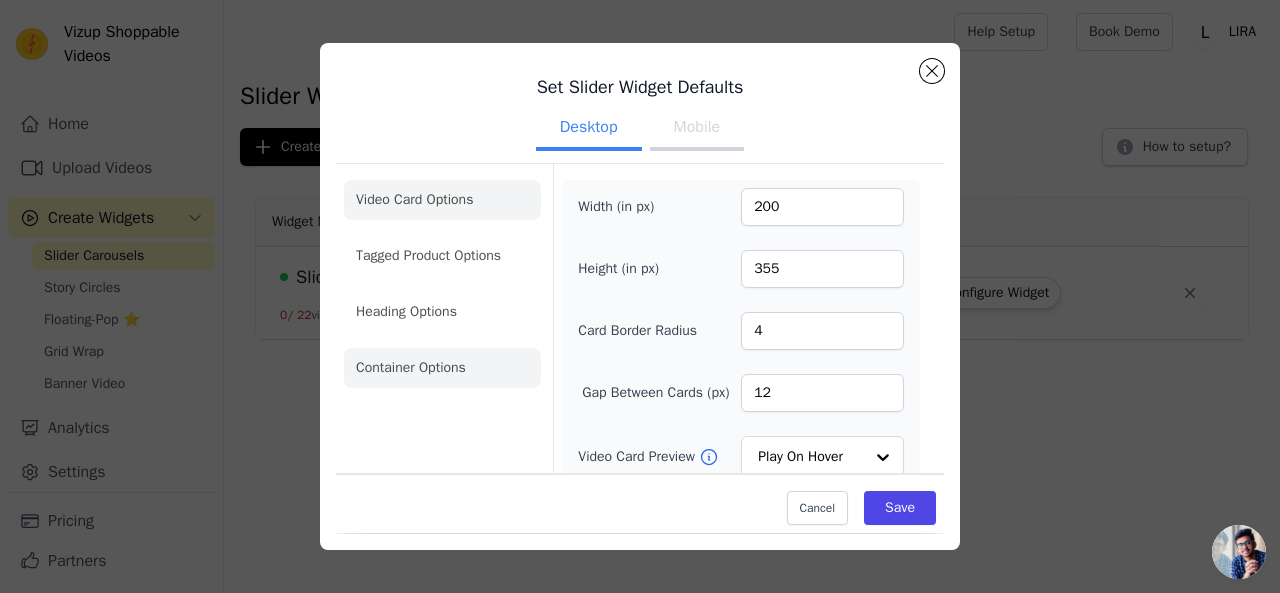 click on "Container Options" 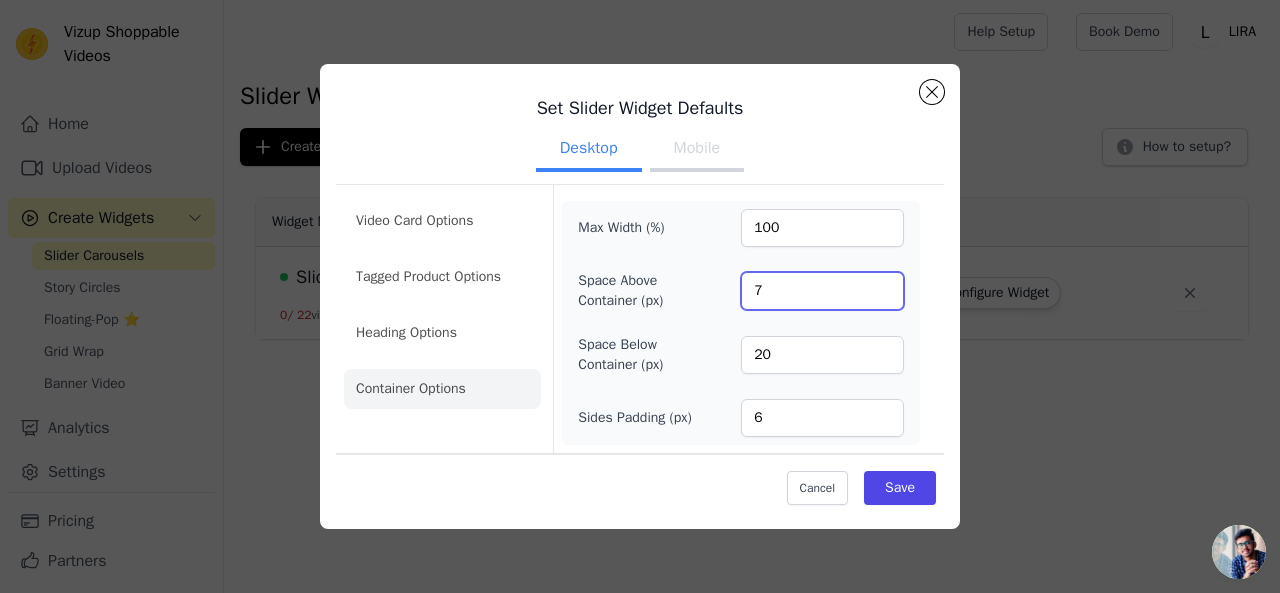 click on "7" at bounding box center (822, 291) 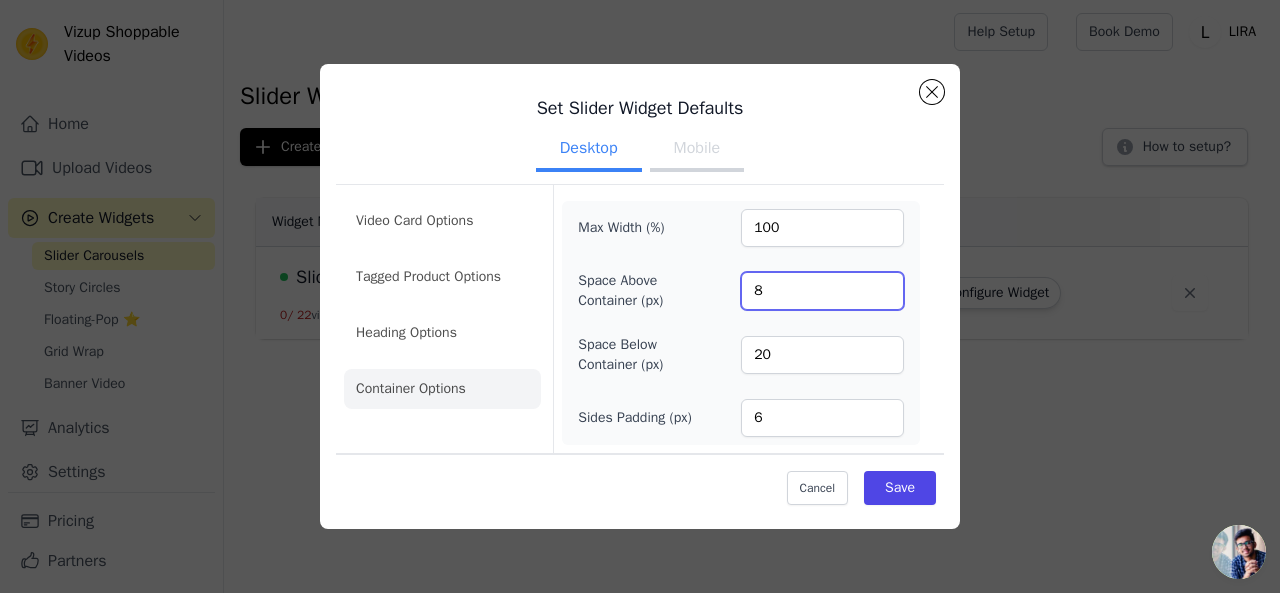 click on "8" at bounding box center (822, 291) 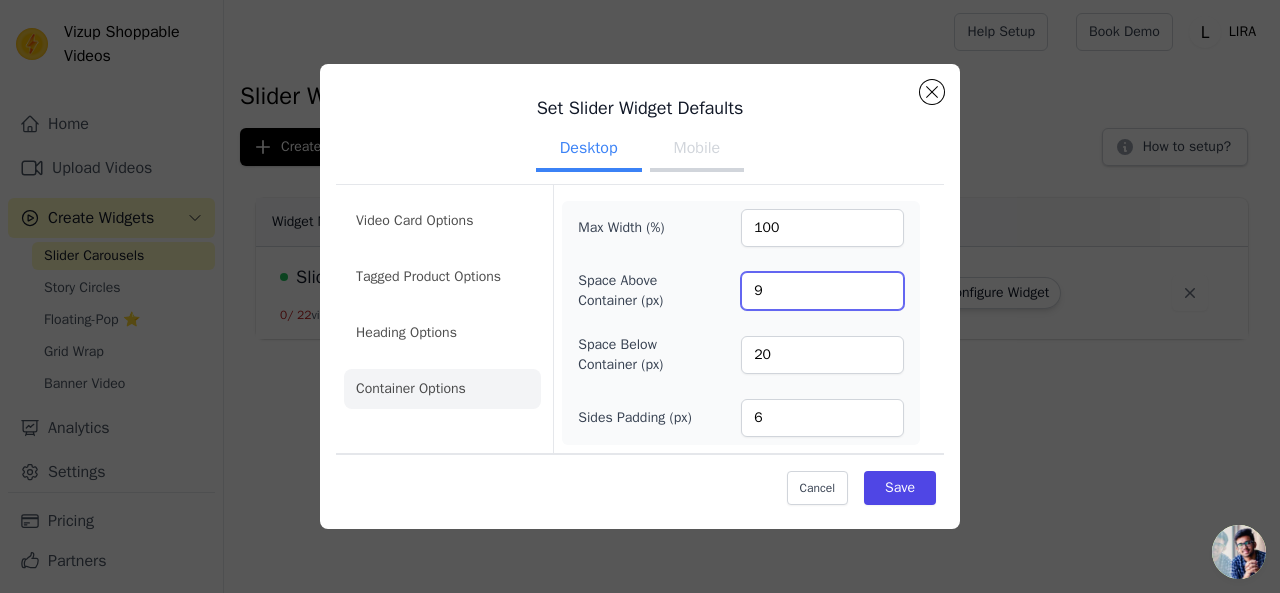click on "9" at bounding box center (822, 291) 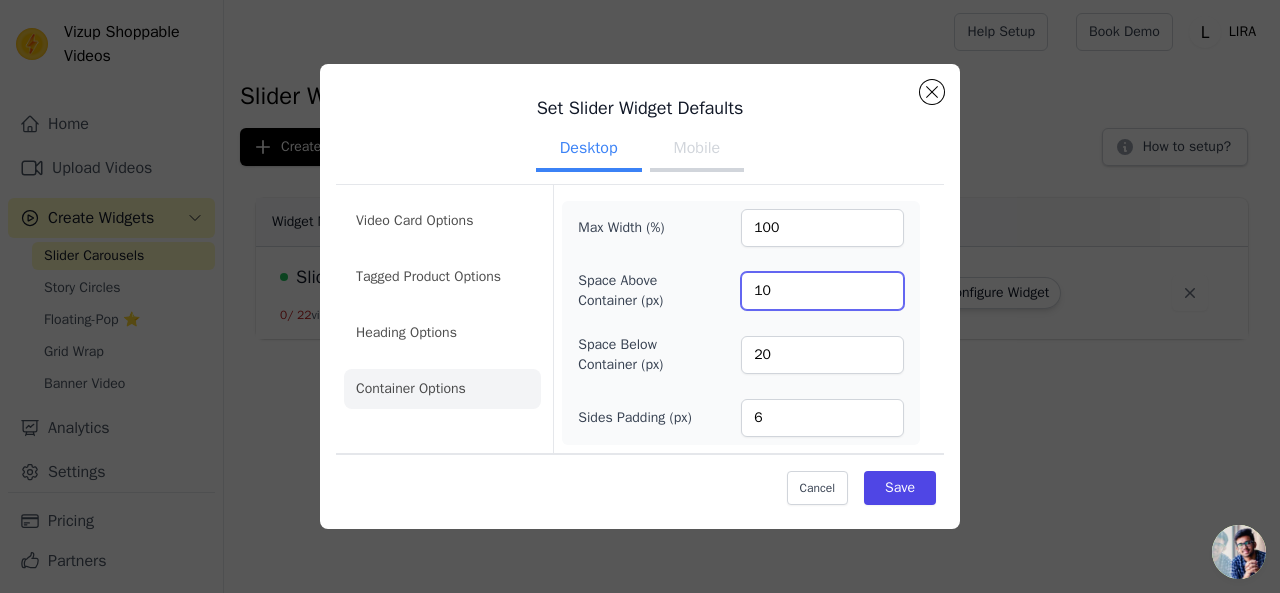 click on "10" at bounding box center [822, 291] 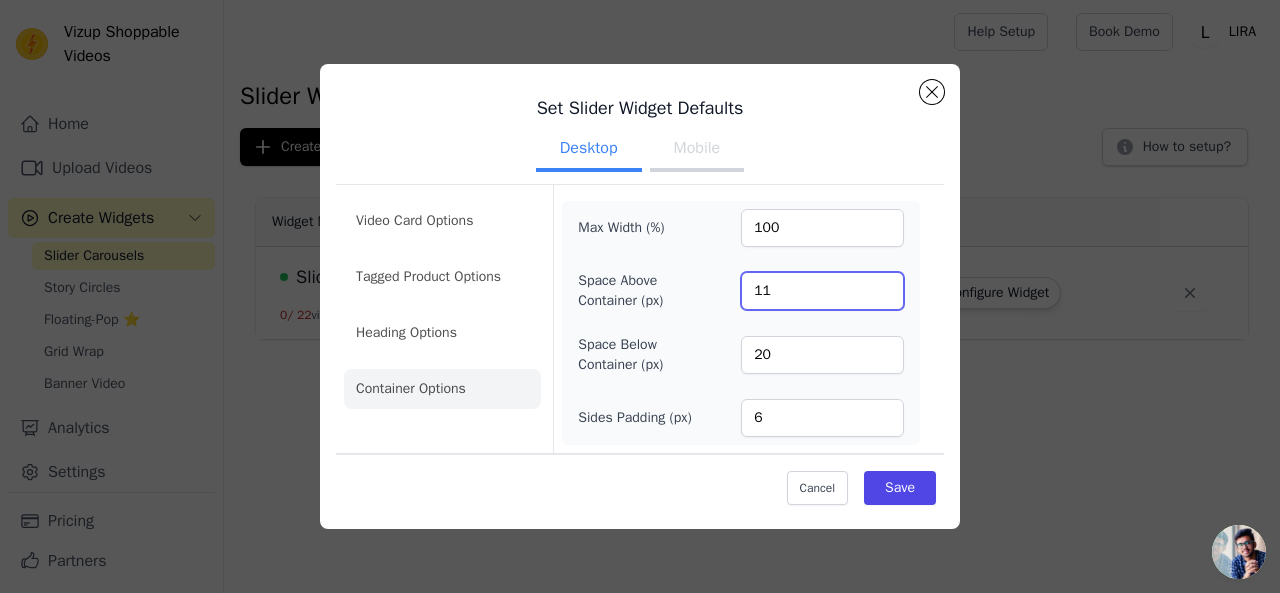 click on "11" at bounding box center (822, 291) 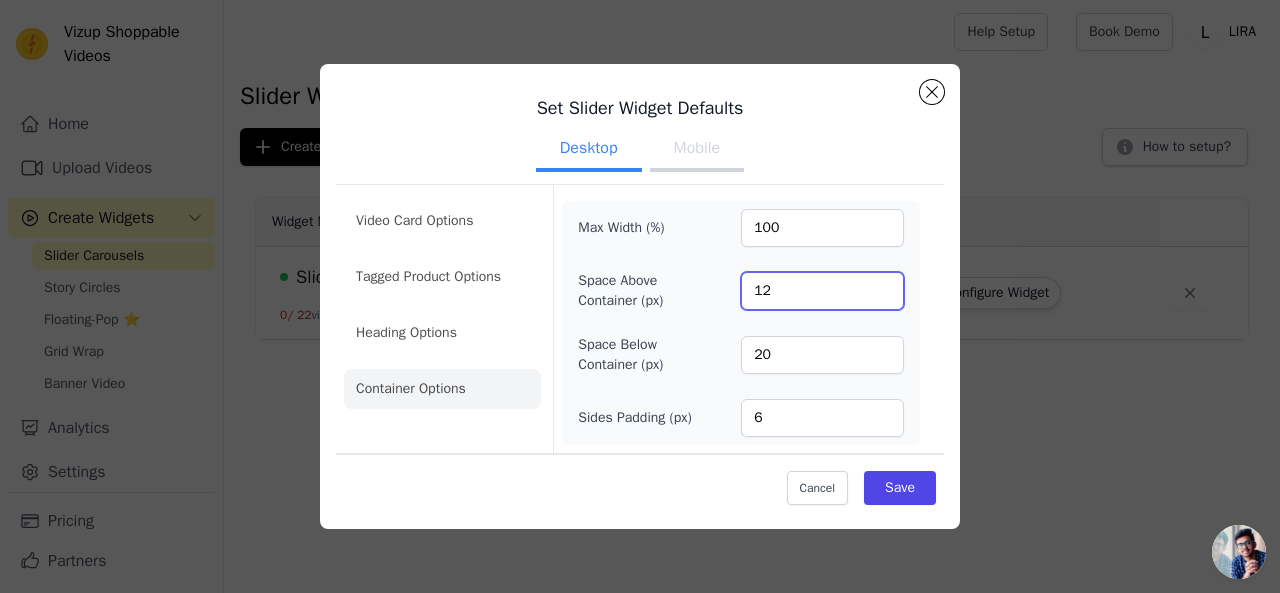 click on "12" at bounding box center (822, 291) 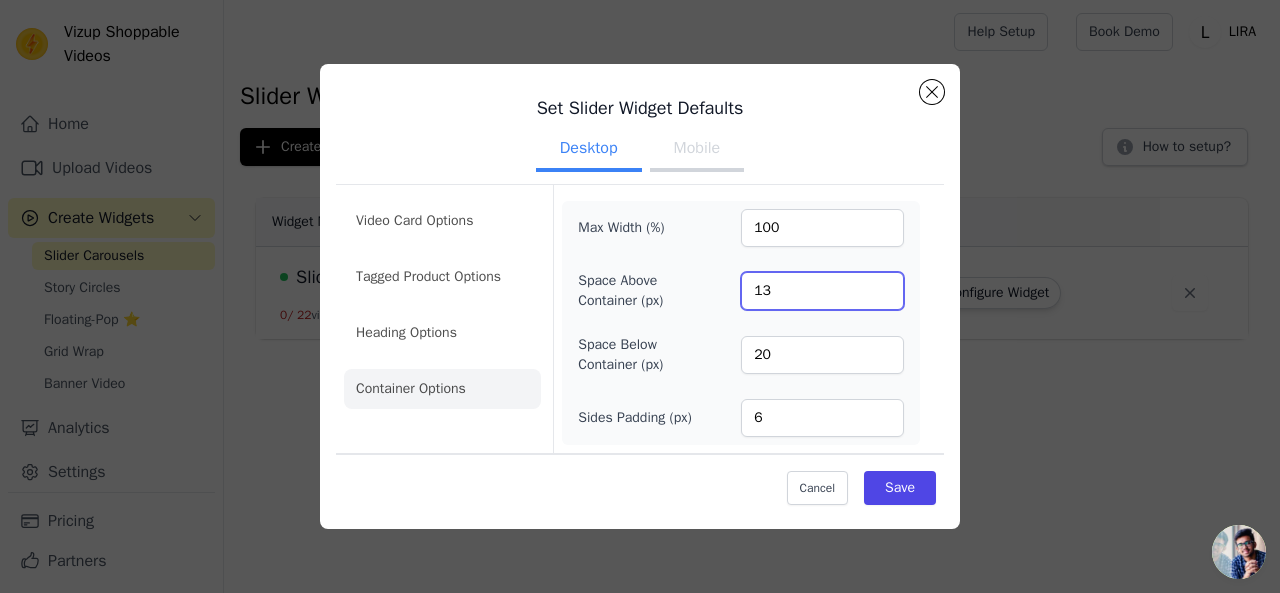 click on "13" at bounding box center [822, 291] 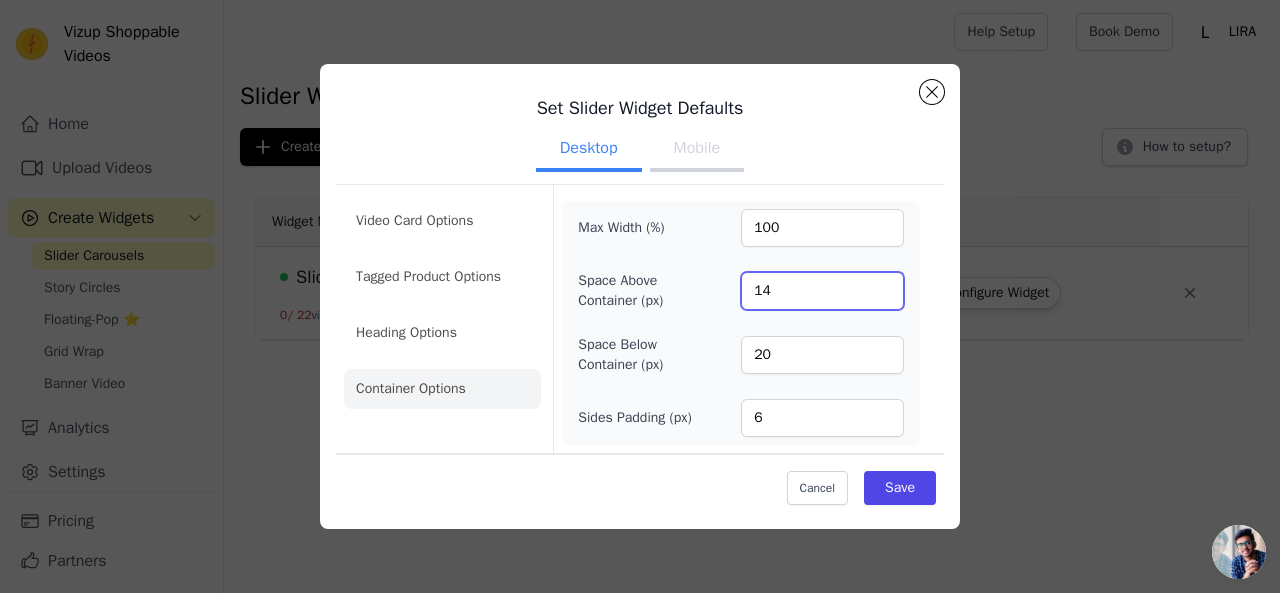 click on "14" at bounding box center [822, 291] 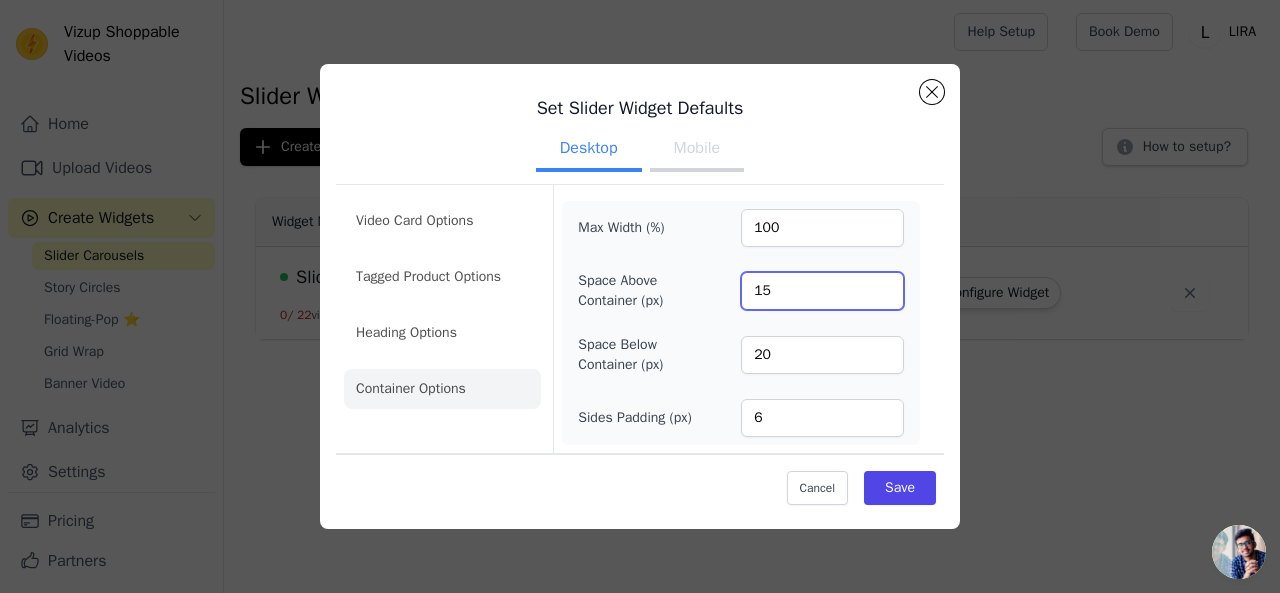 type on "15" 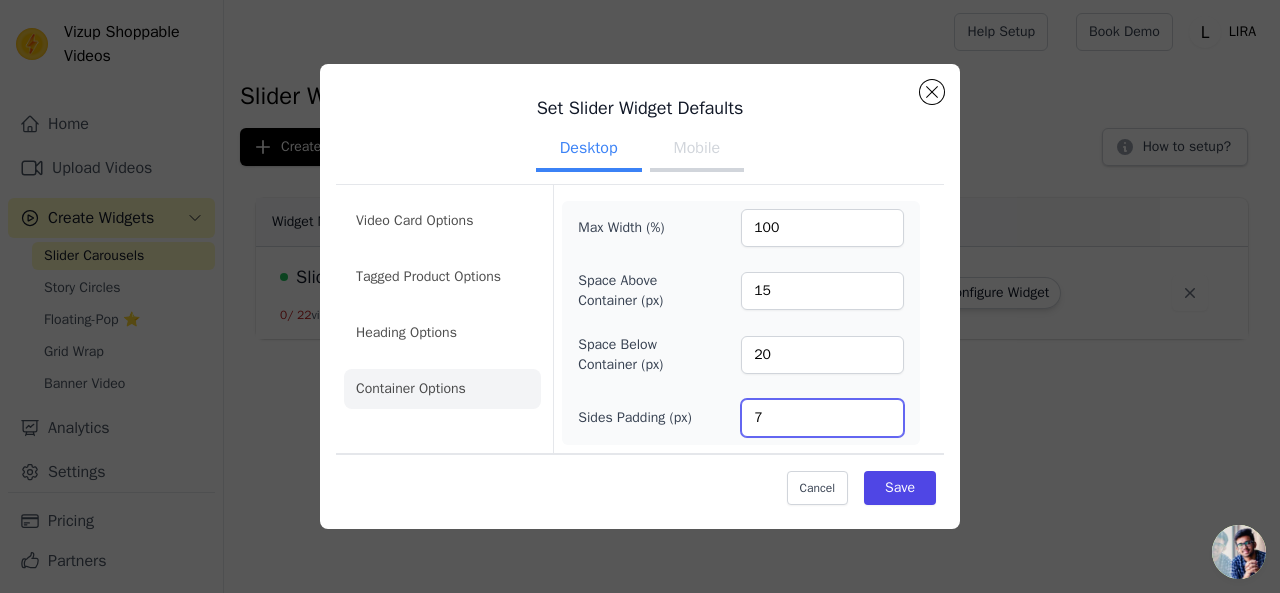 click on "7" at bounding box center [822, 418] 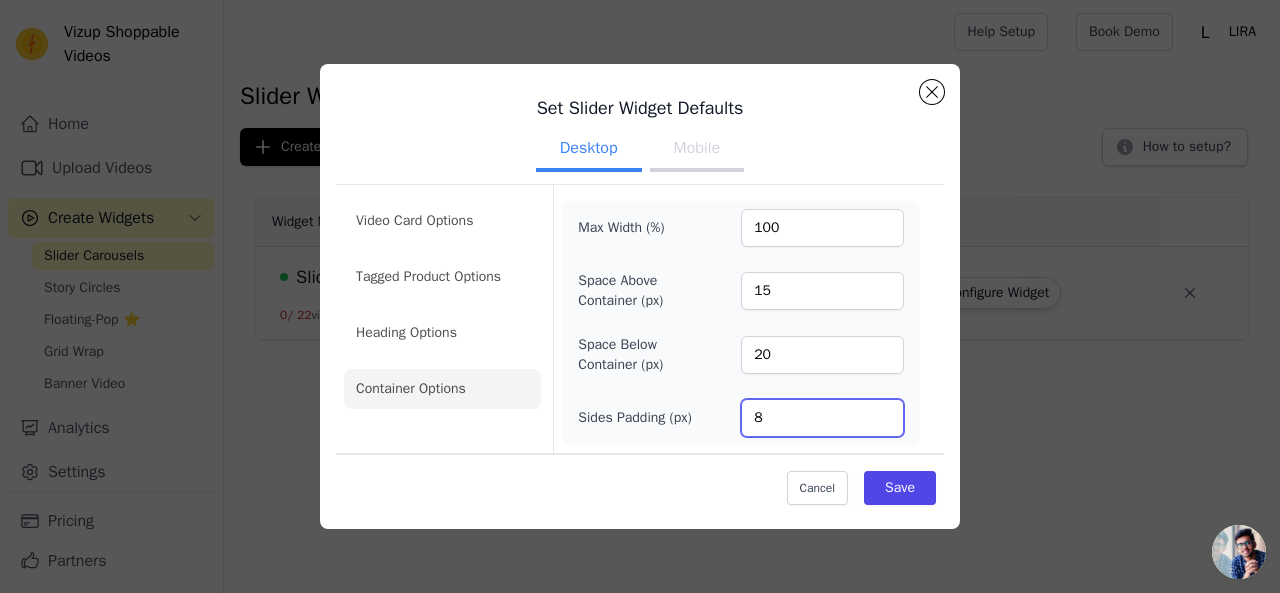 click on "8" at bounding box center (822, 418) 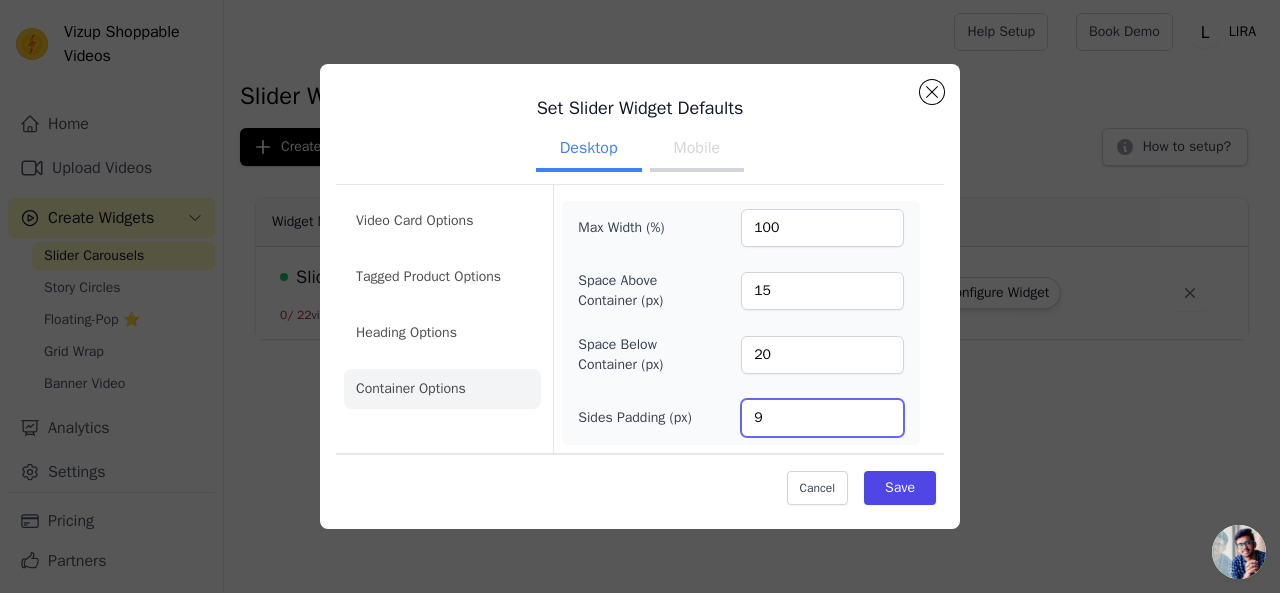 click on "9" at bounding box center (822, 418) 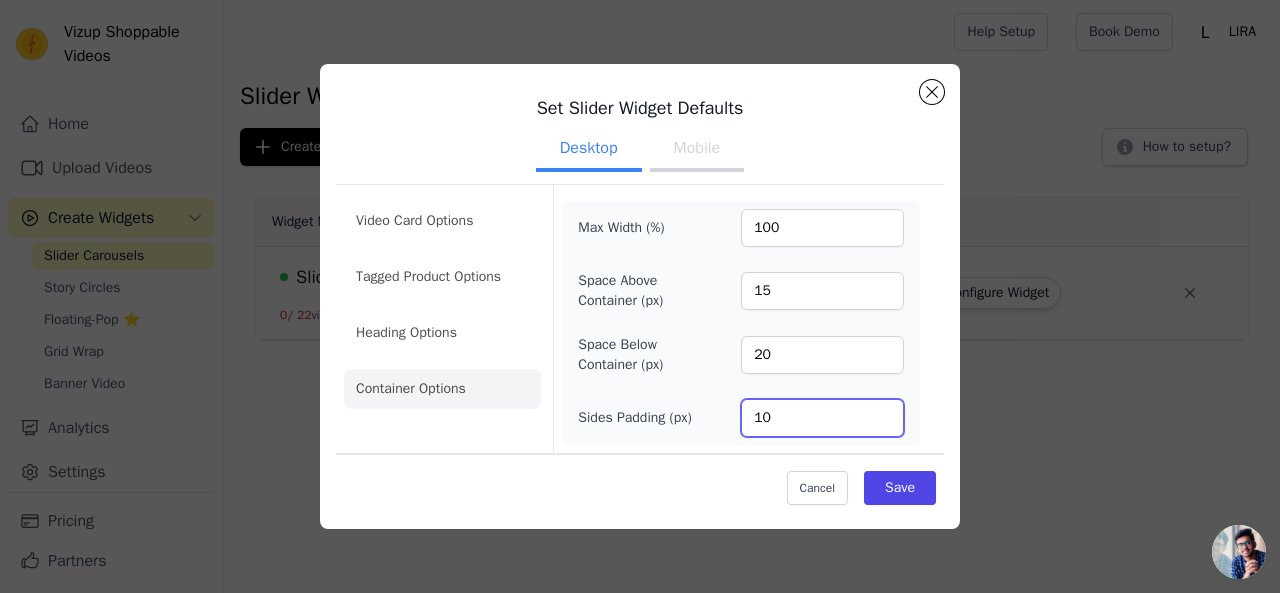 click on "10" at bounding box center (822, 418) 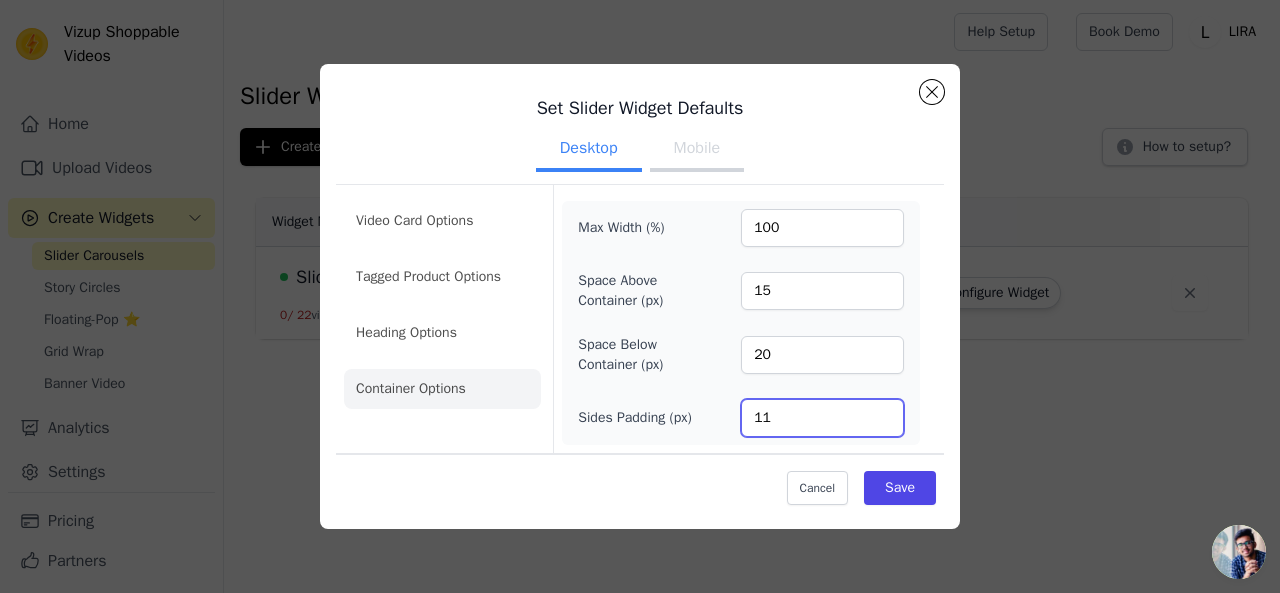 click on "11" at bounding box center [822, 418] 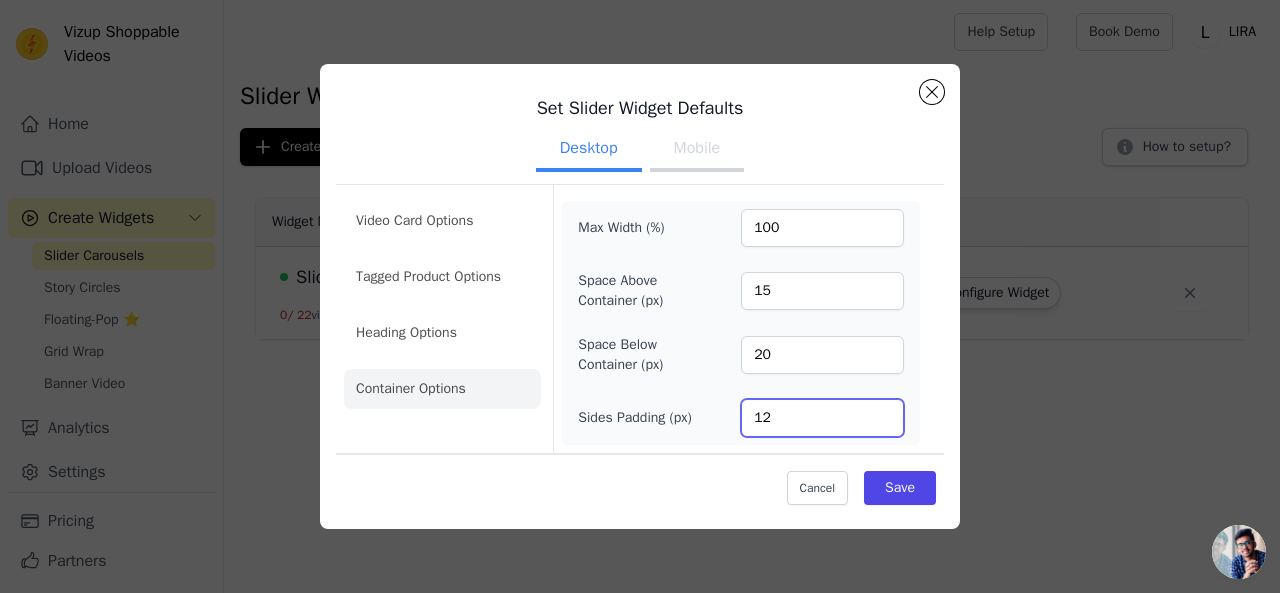 click on "12" at bounding box center (822, 418) 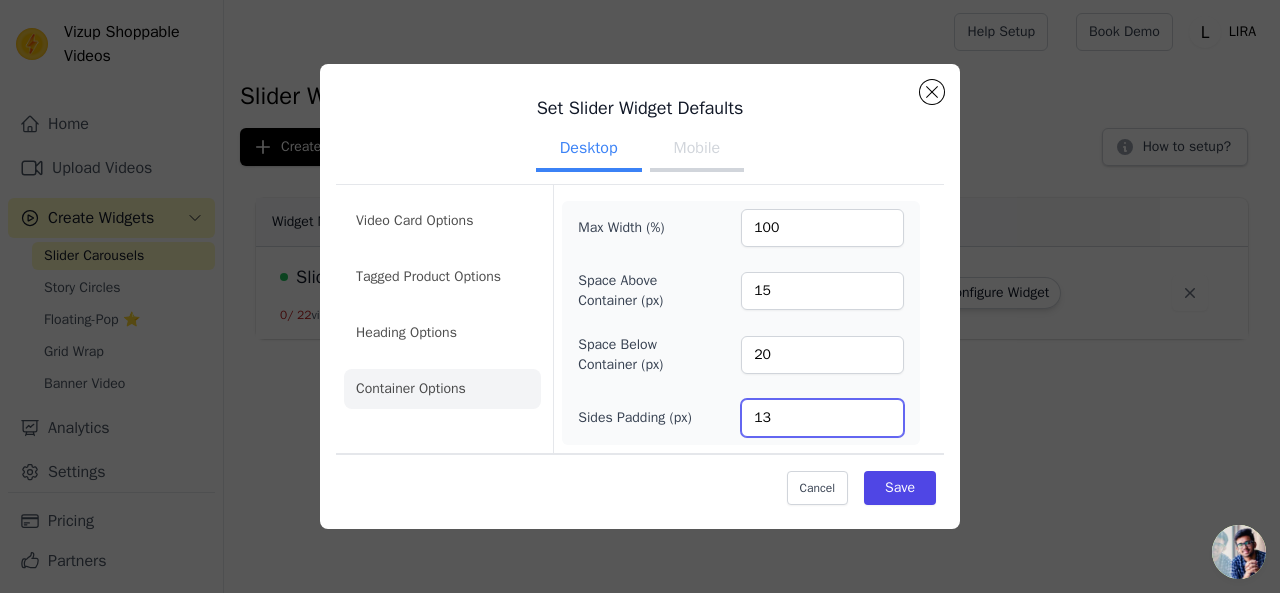 click on "13" at bounding box center [822, 418] 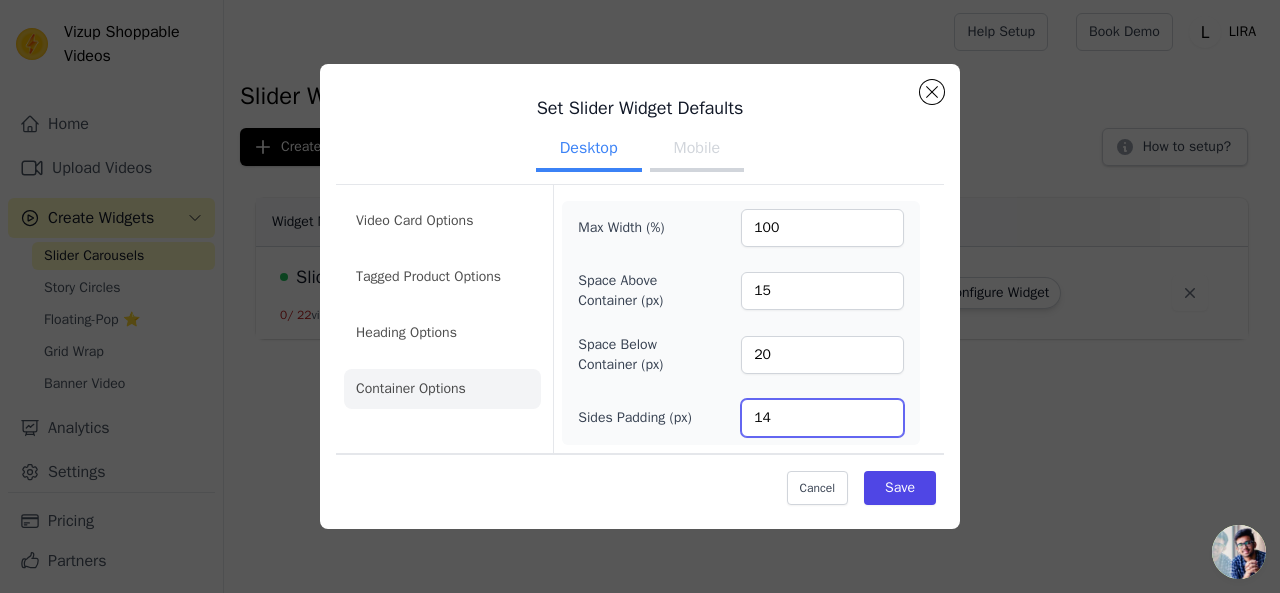 click on "14" at bounding box center (822, 418) 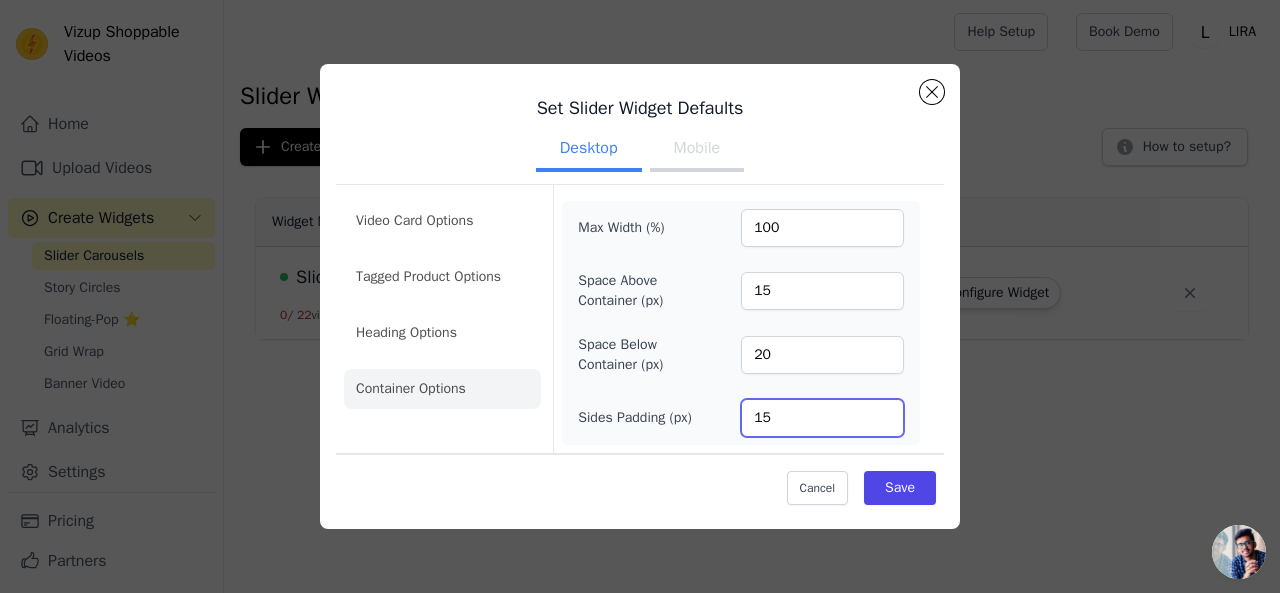 type on "15" 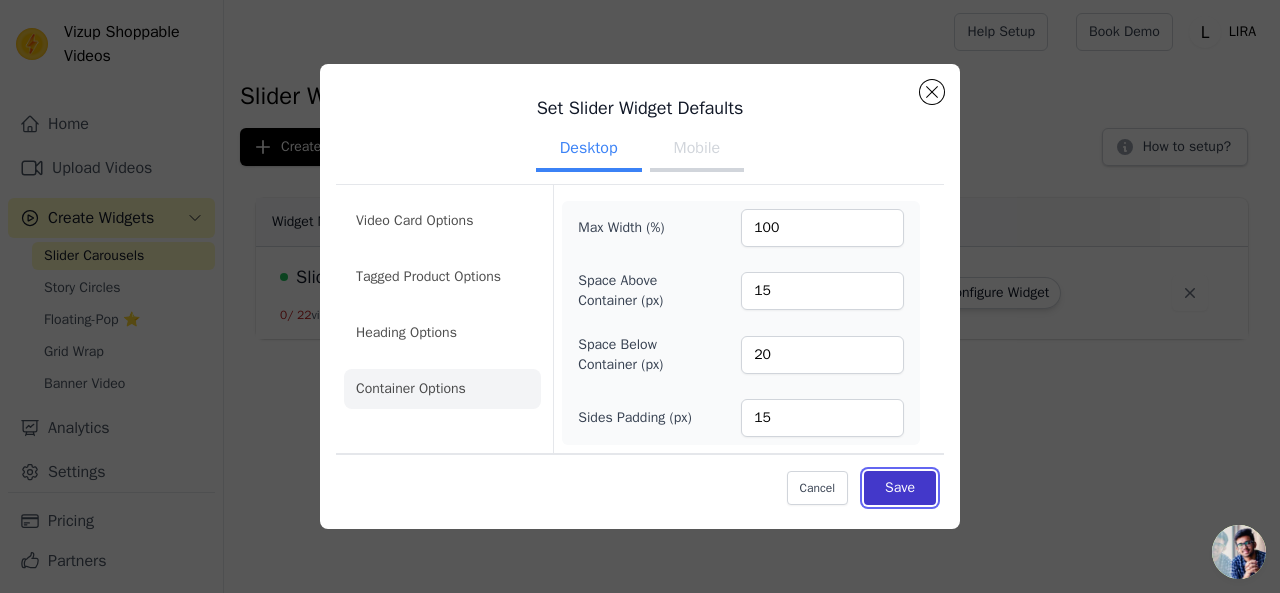 click on "Save" at bounding box center [900, 488] 